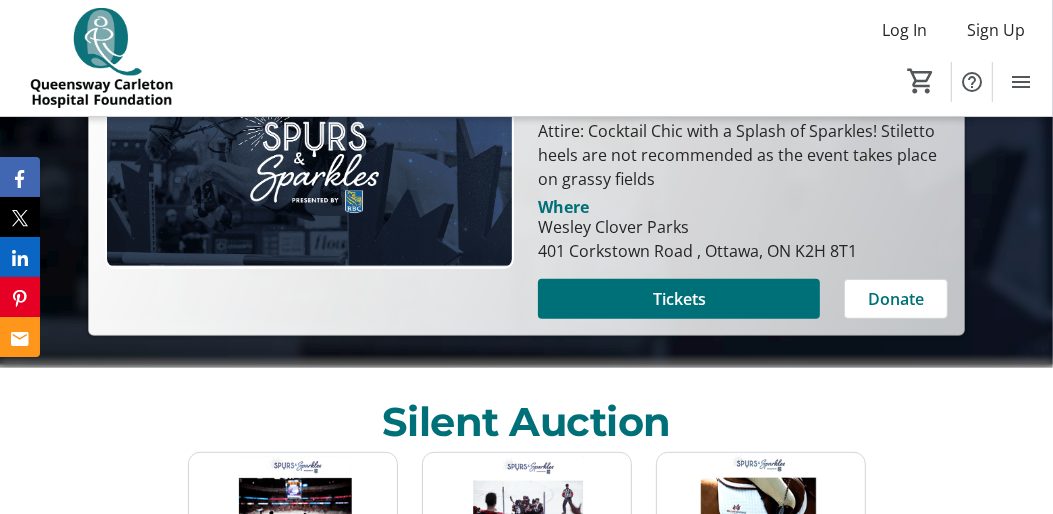 scroll, scrollTop: 500, scrollLeft: 0, axis: vertical 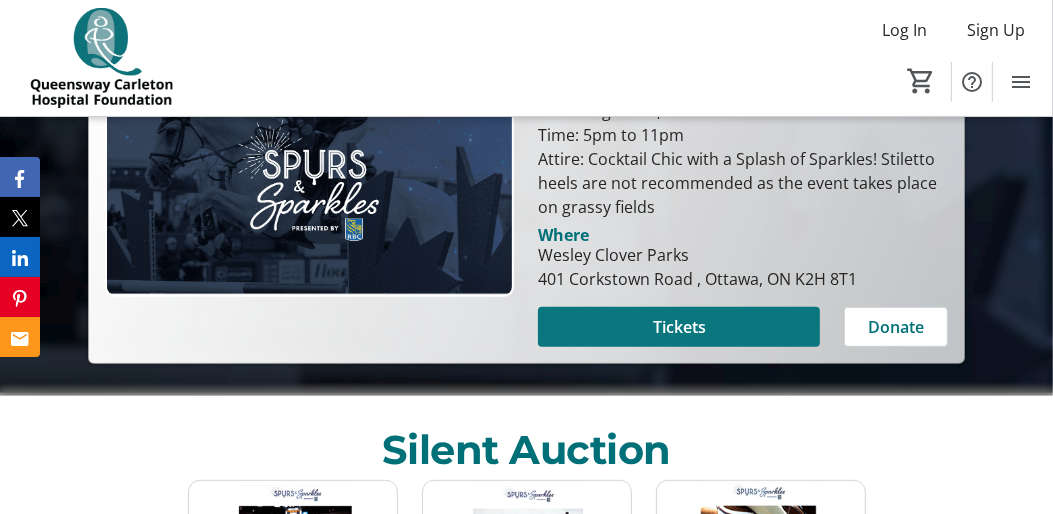 click on "Tickets" at bounding box center [679, 327] 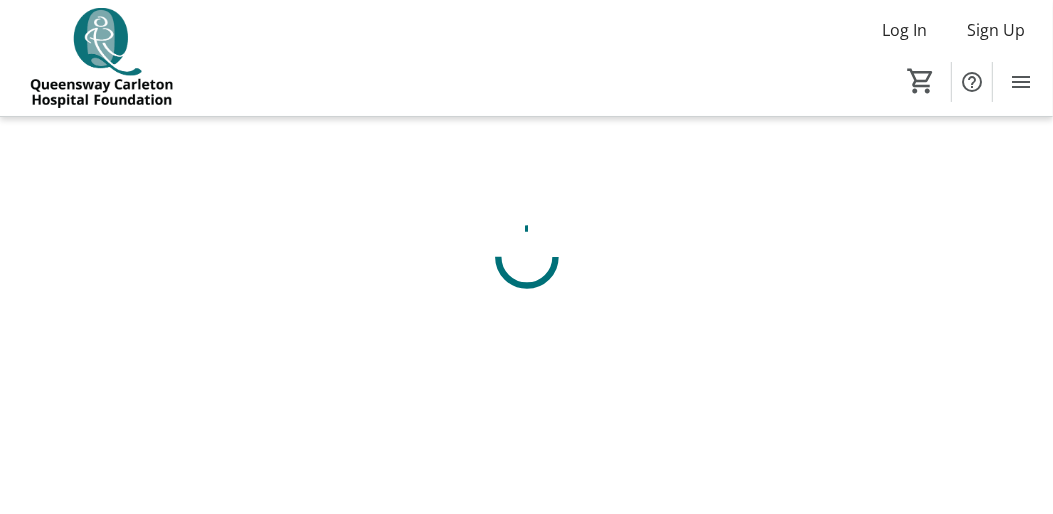 scroll, scrollTop: 0, scrollLeft: 0, axis: both 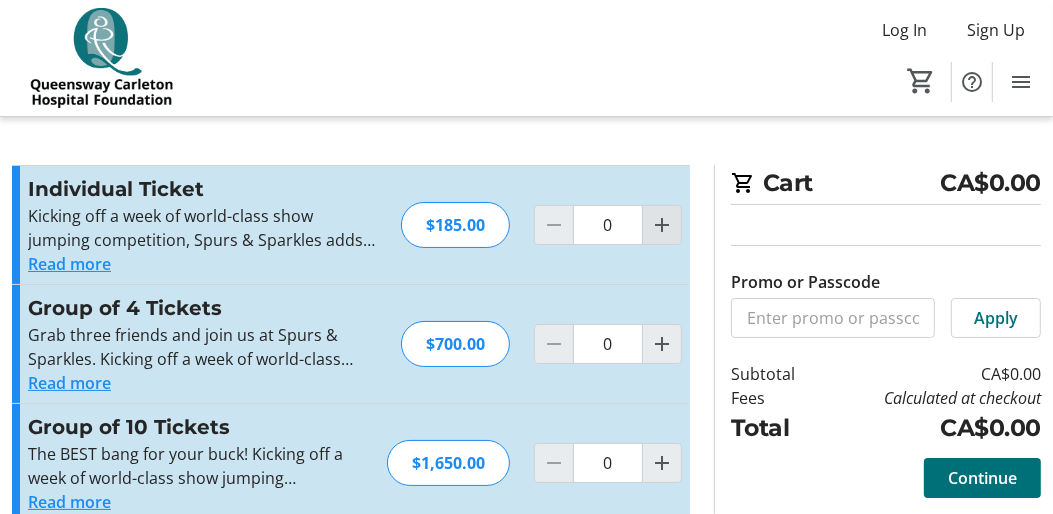 click 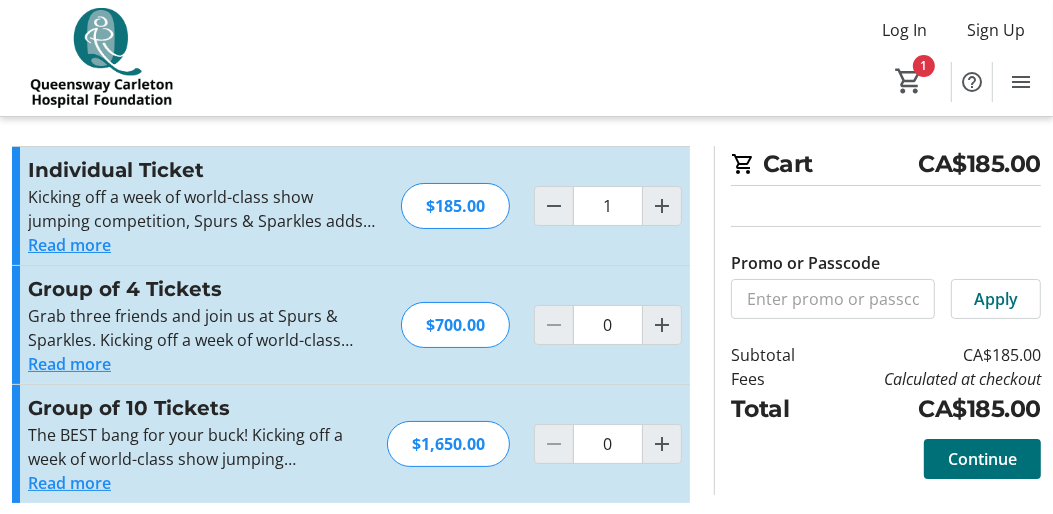 scroll, scrollTop: 30, scrollLeft: 0, axis: vertical 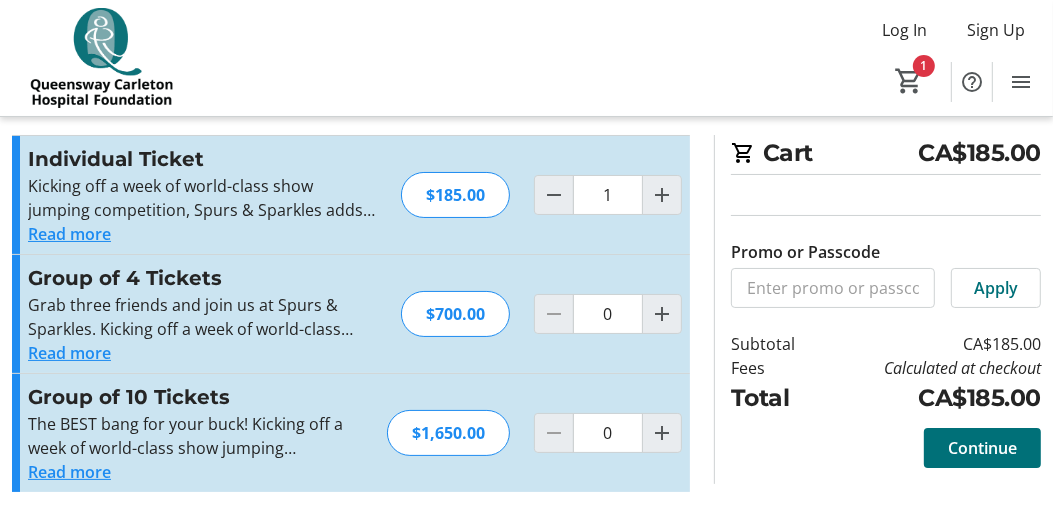 click on "1x Individual Ticket   $185.00  1 Remove Promo or Passcode  Apply  Subtotal  CA$185.00  Fees  Calculated at checkout  Total  CA$185.00" 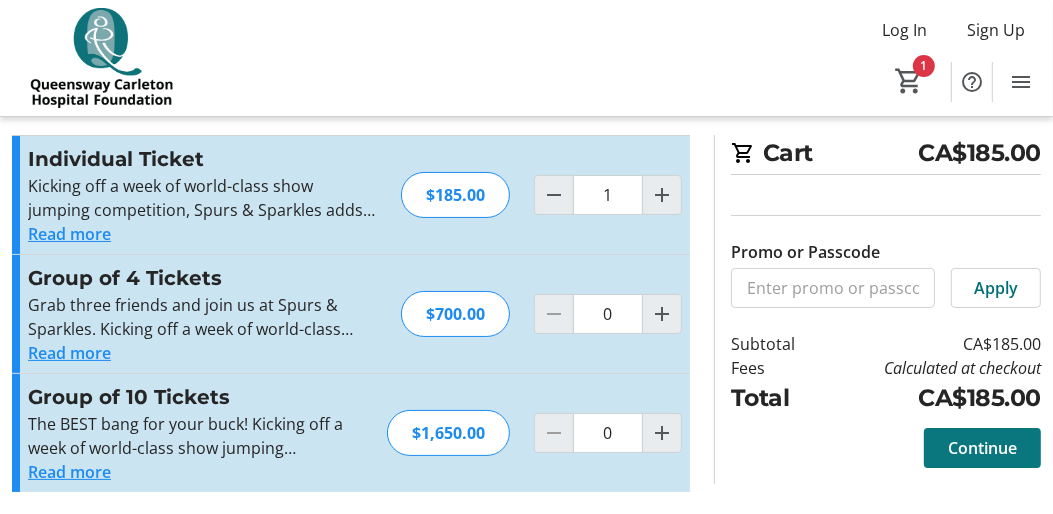 click 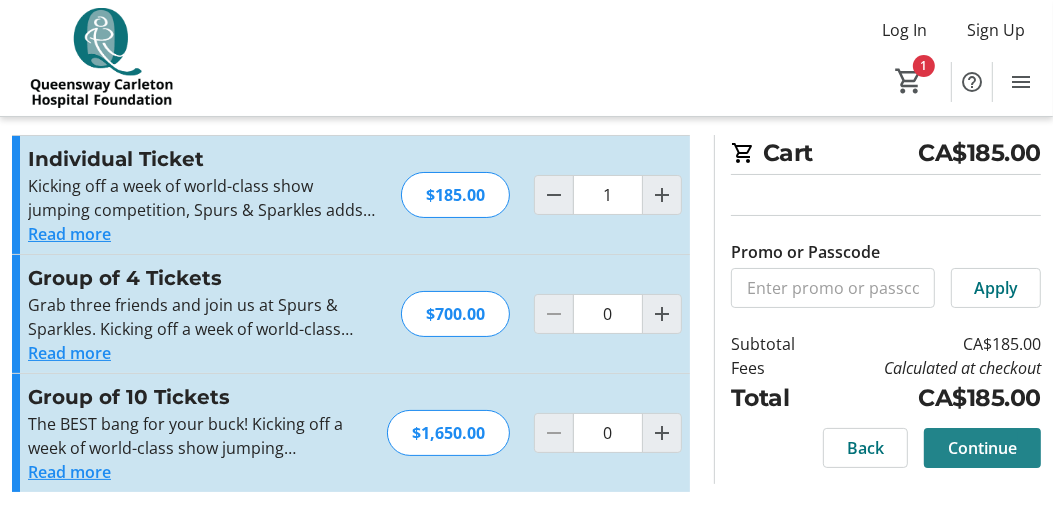 scroll, scrollTop: 0, scrollLeft: 0, axis: both 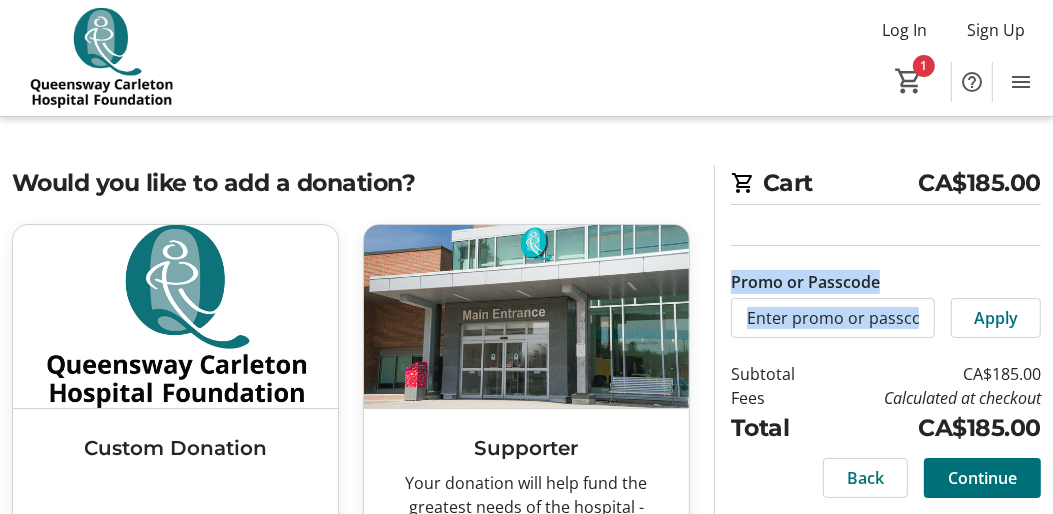 drag, startPoint x: 1052, startPoint y: 136, endPoint x: 1049, endPoint y: 258, distance: 122.03688 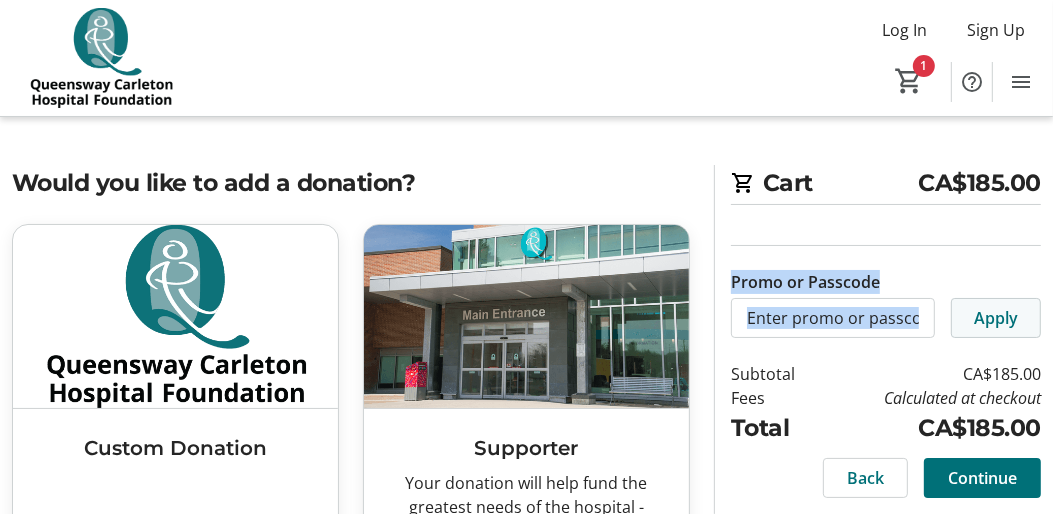 drag, startPoint x: 1049, startPoint y: 258, endPoint x: 1037, endPoint y: 305, distance: 48.507732 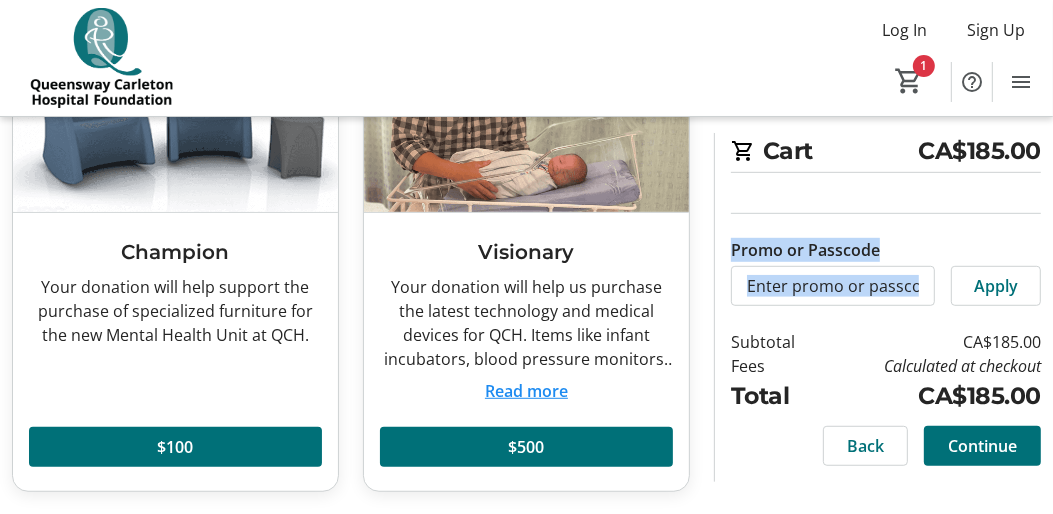 scroll, scrollTop: 0, scrollLeft: 0, axis: both 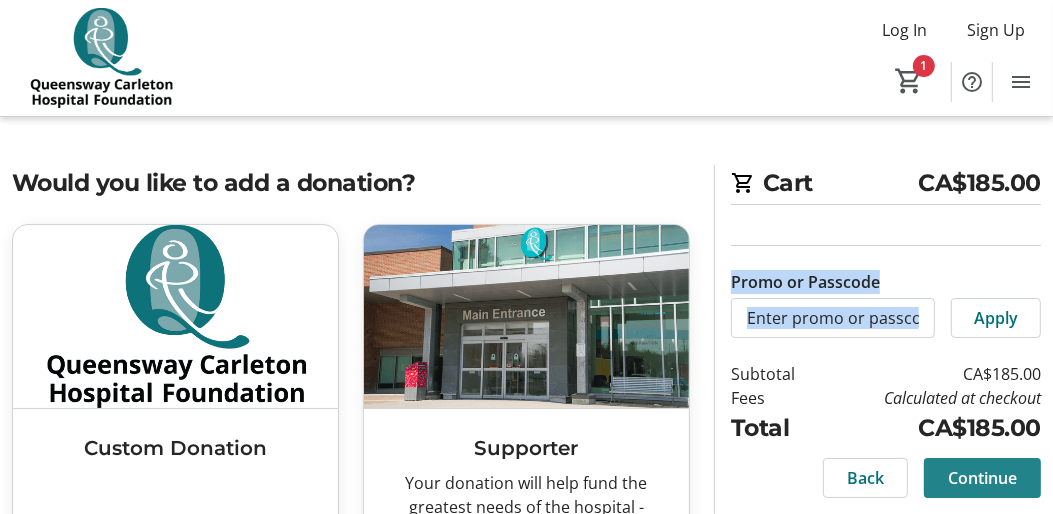 click on "Continue" 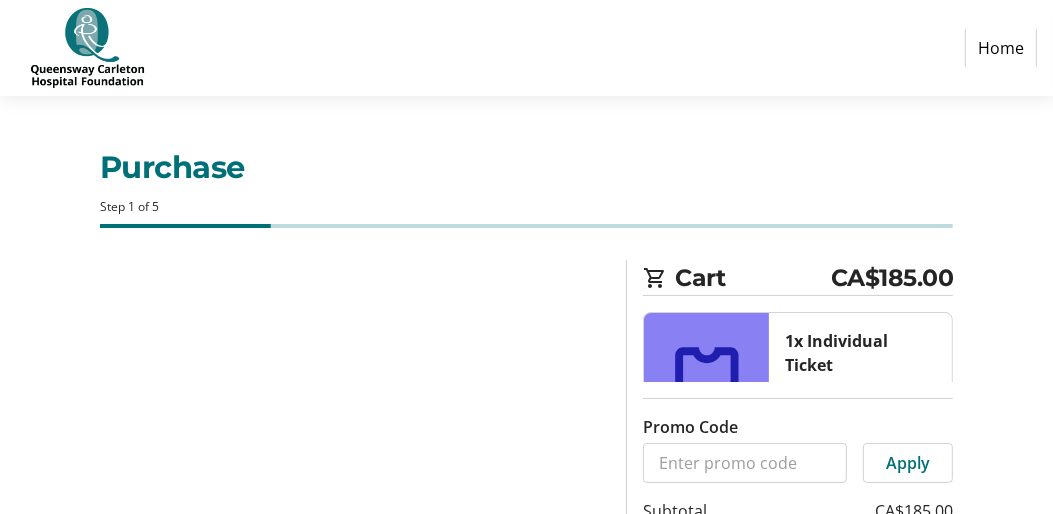 select on "CA" 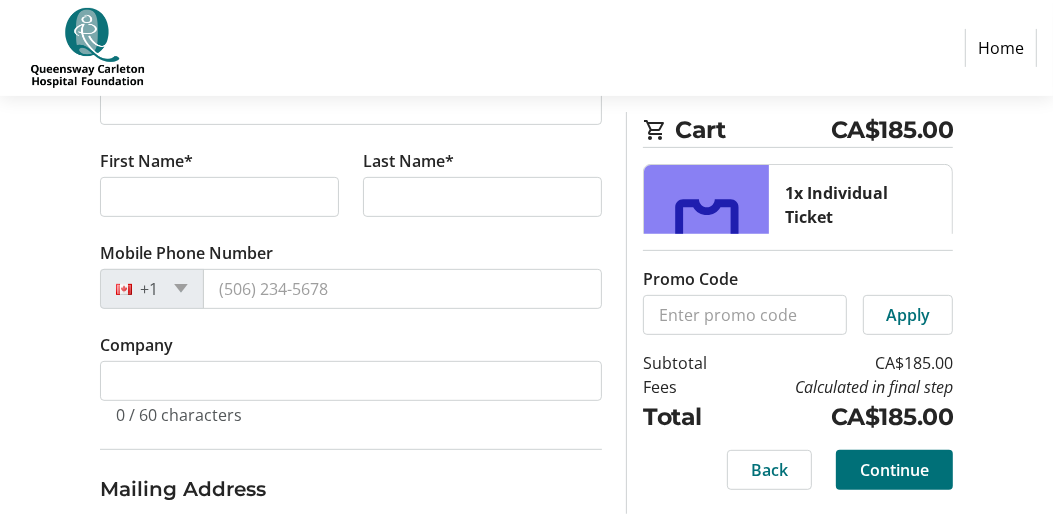 scroll, scrollTop: 657, scrollLeft: 0, axis: vertical 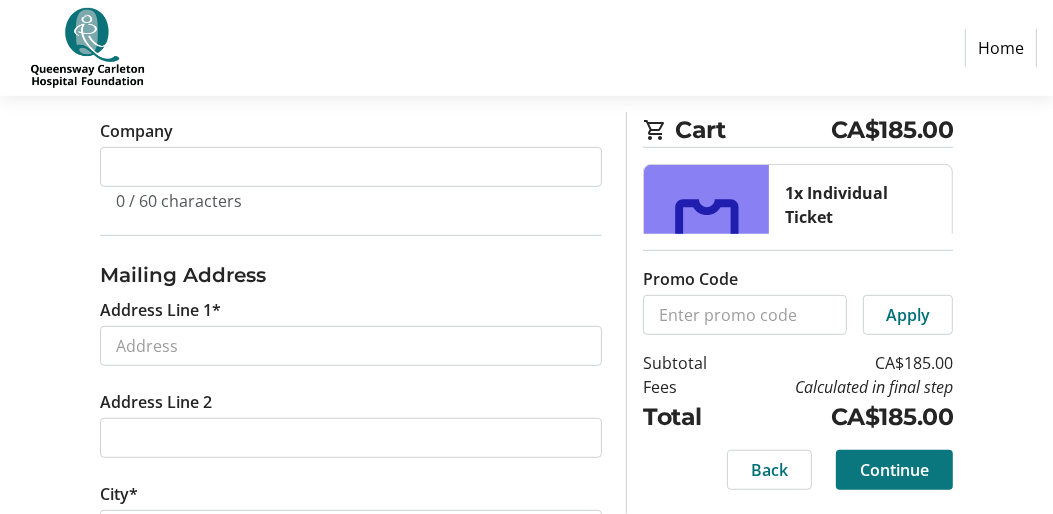 click on "Continue" 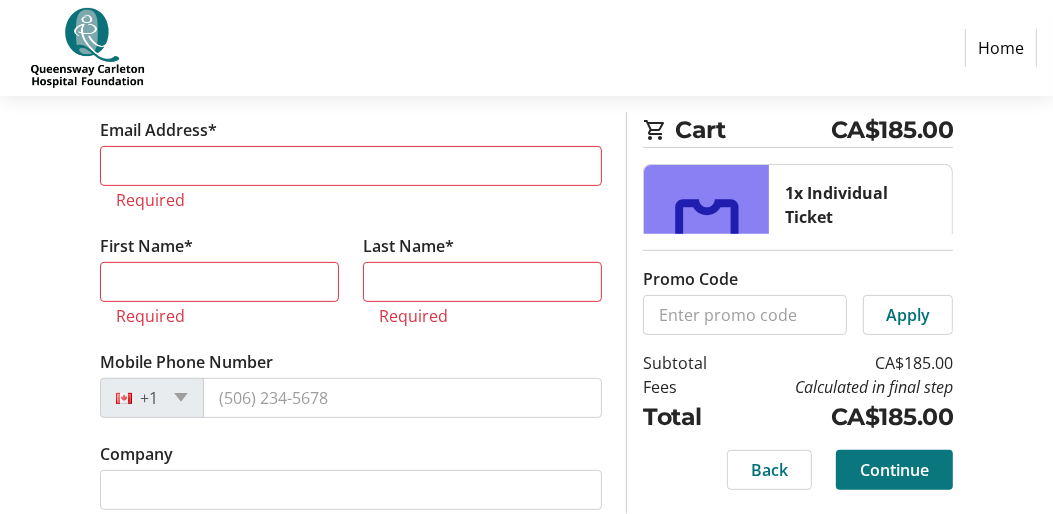 scroll, scrollTop: 370, scrollLeft: 0, axis: vertical 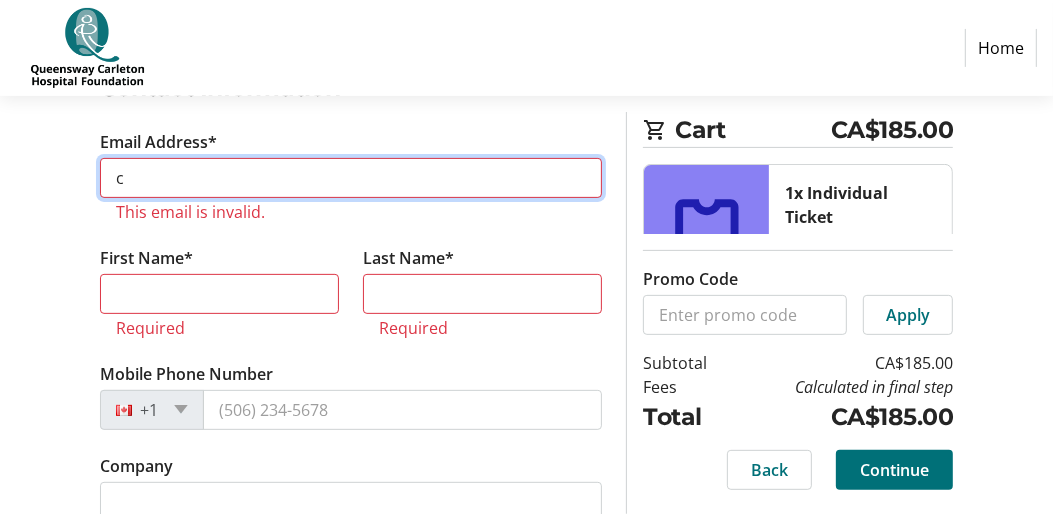 type on "[EMAIL]" 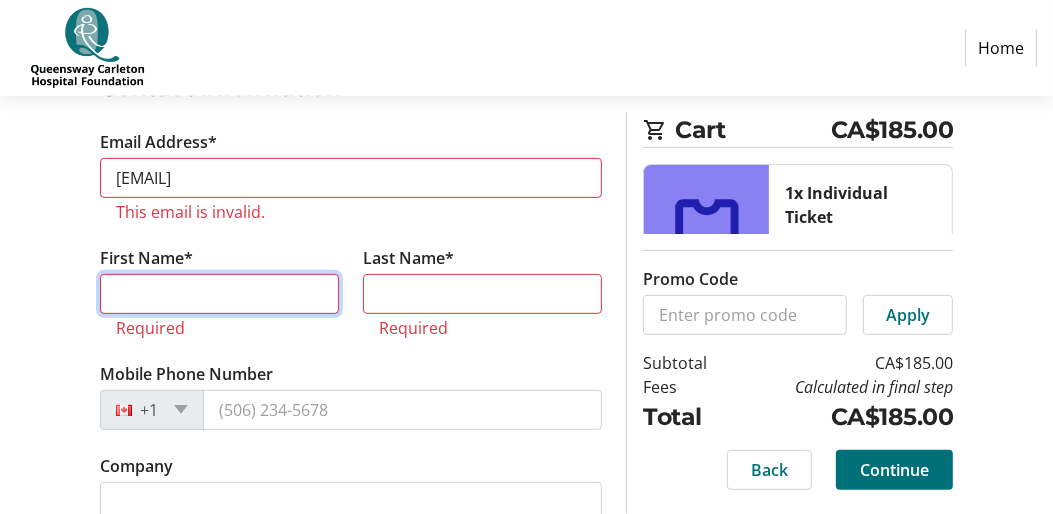 type on "[FIRST]" 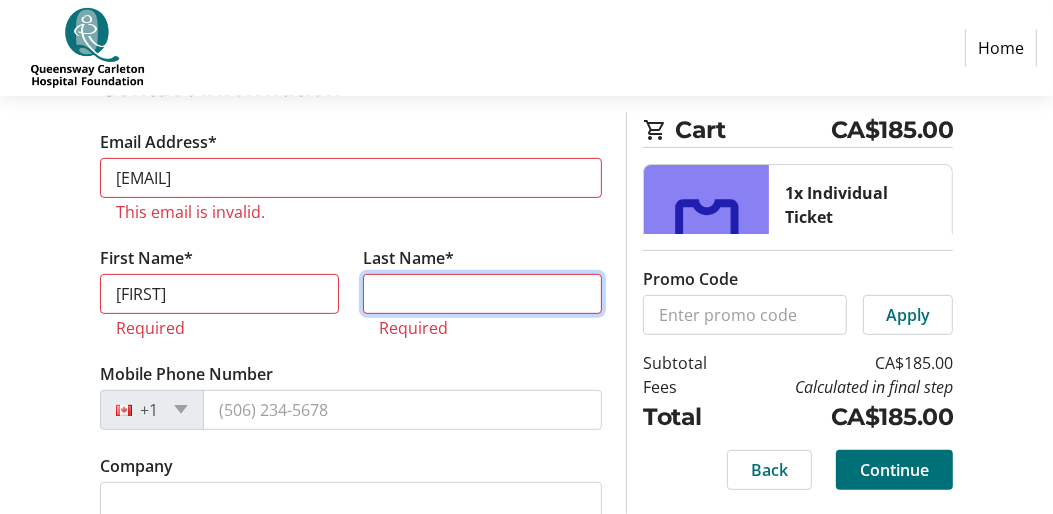 type on "[LAST]" 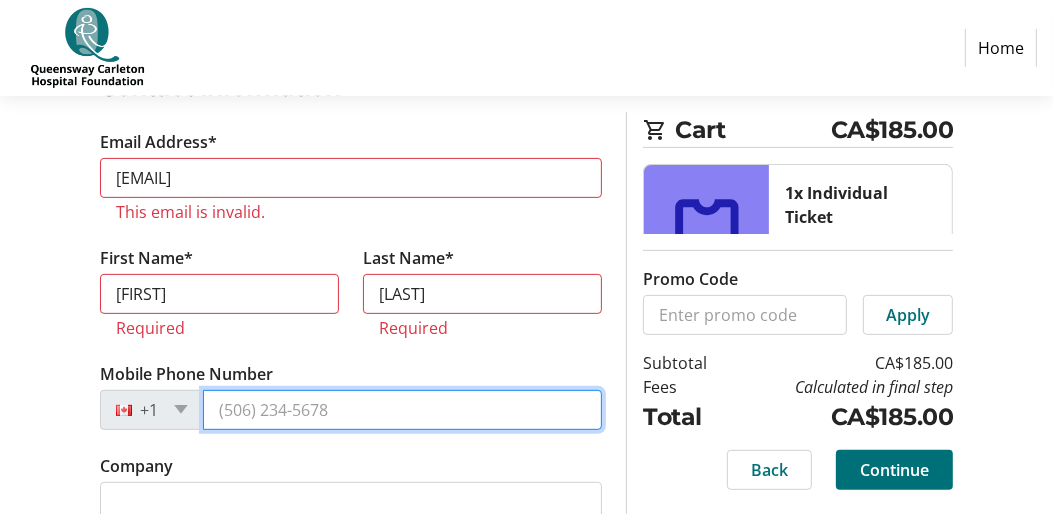 type on "[PHONE]" 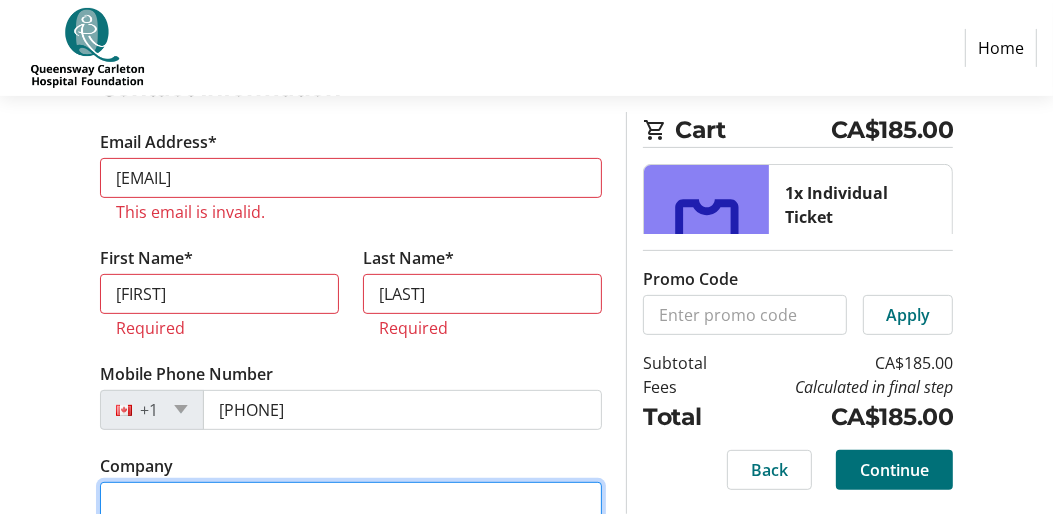 type on "Algonquin College Human Resources" 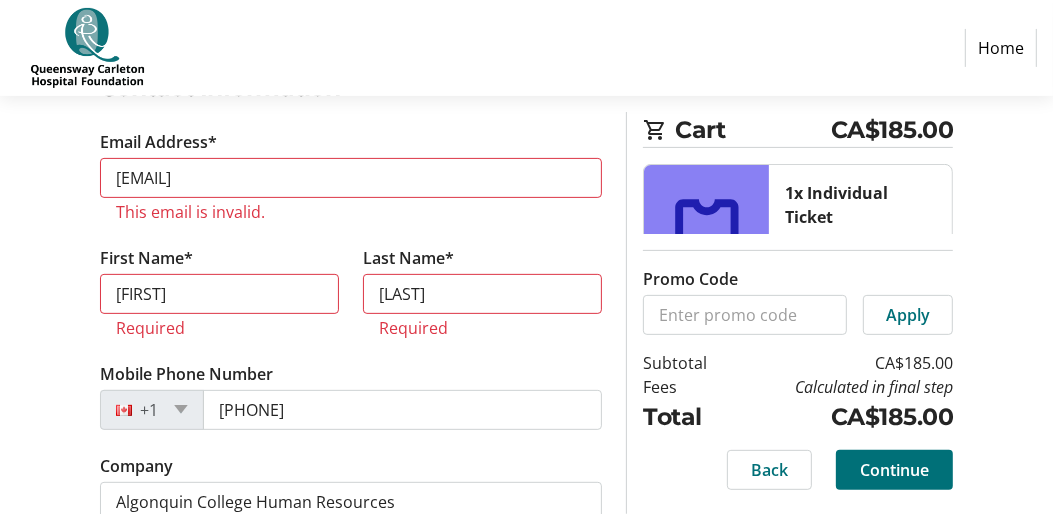 type on "Ottawa" 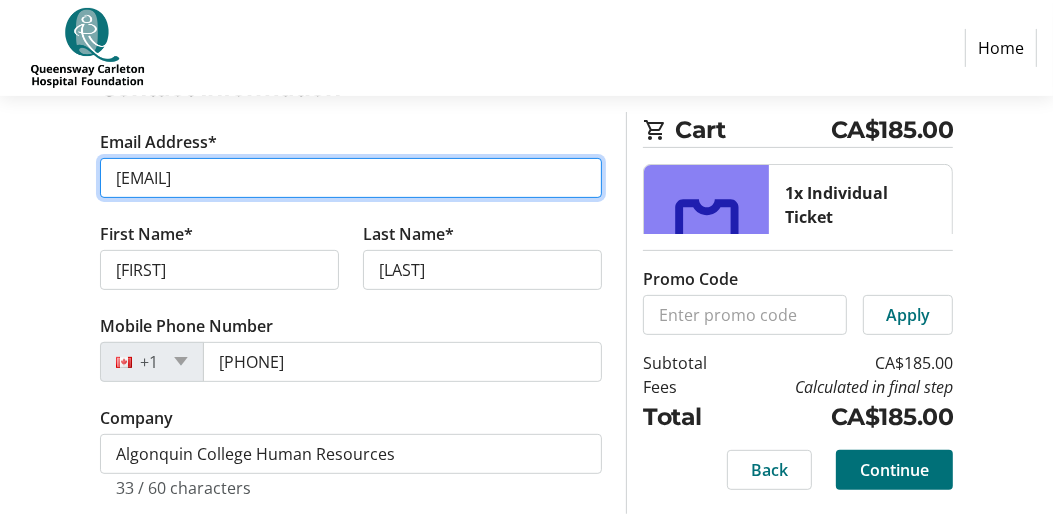 type on "[EMAIL]" 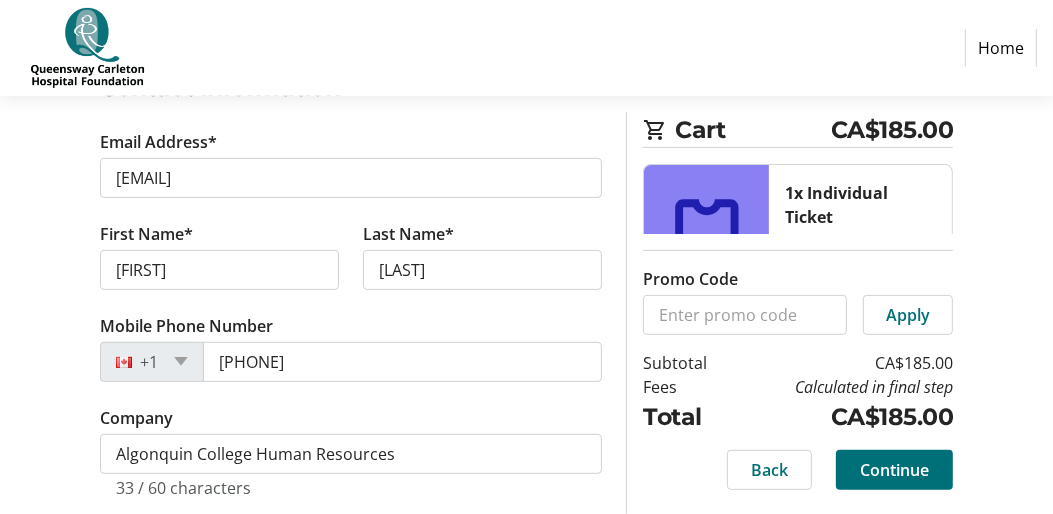 type on "705 Fountain Street North" 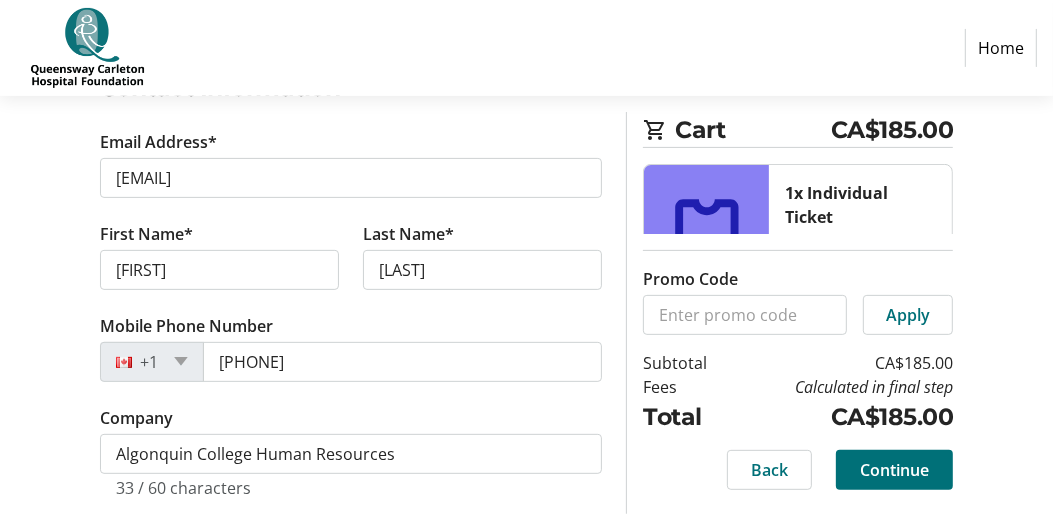 type on "N3R 1B2" 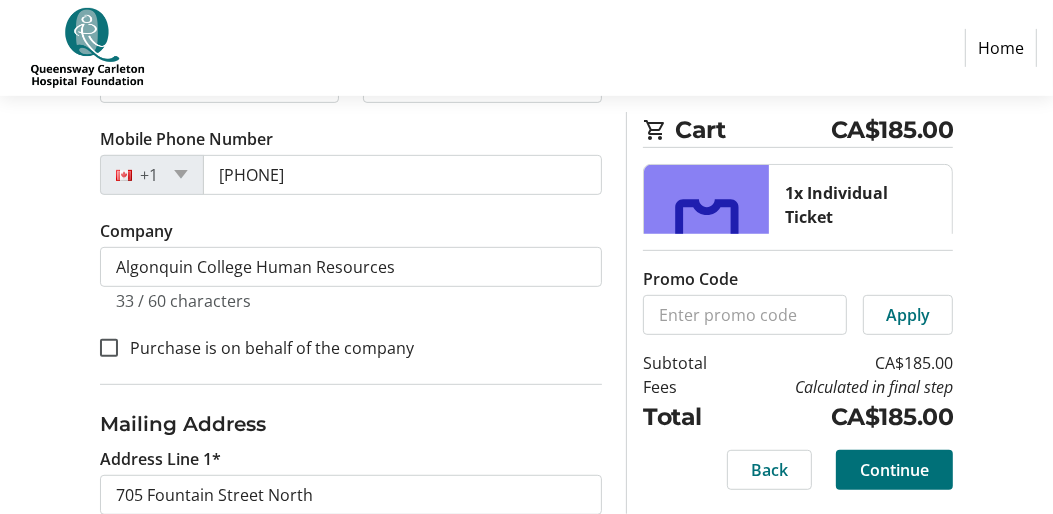 scroll, scrollTop: 553, scrollLeft: 0, axis: vertical 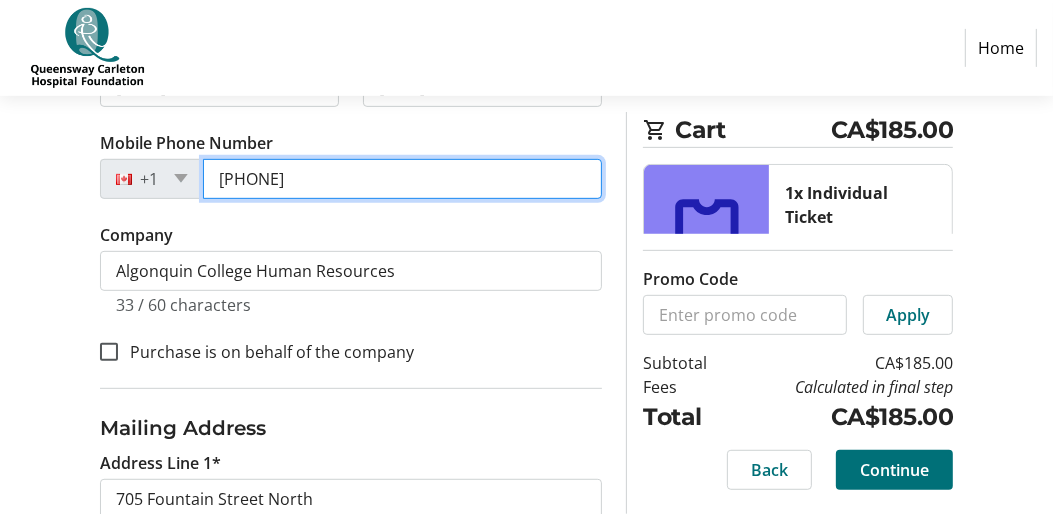 click on "[PHONE]" at bounding box center (403, 179) 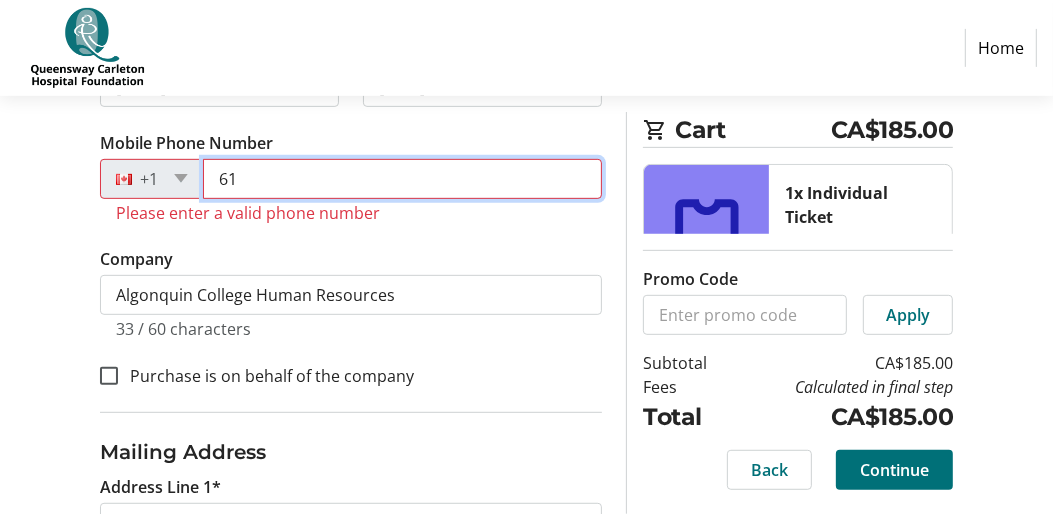 type on "6" 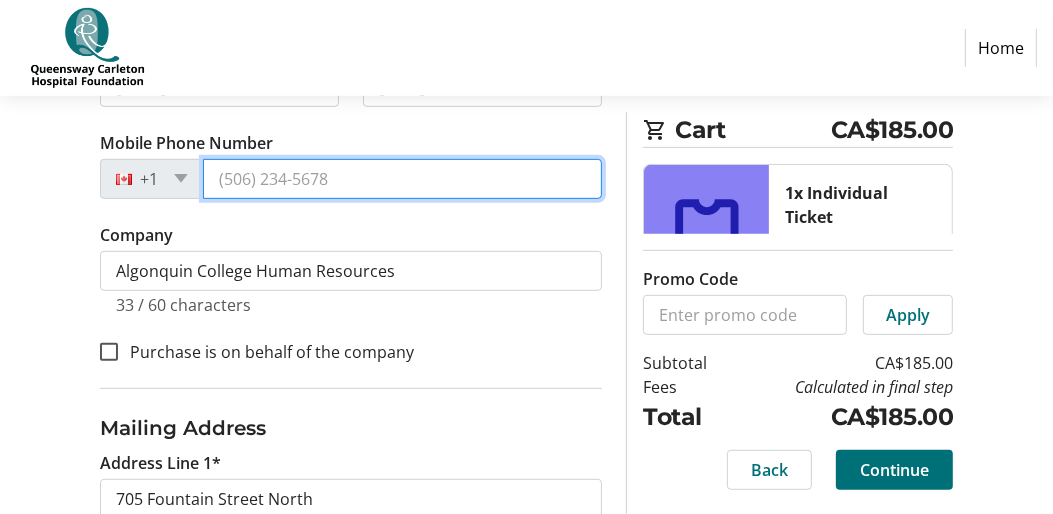 paste on "[PHONE]" 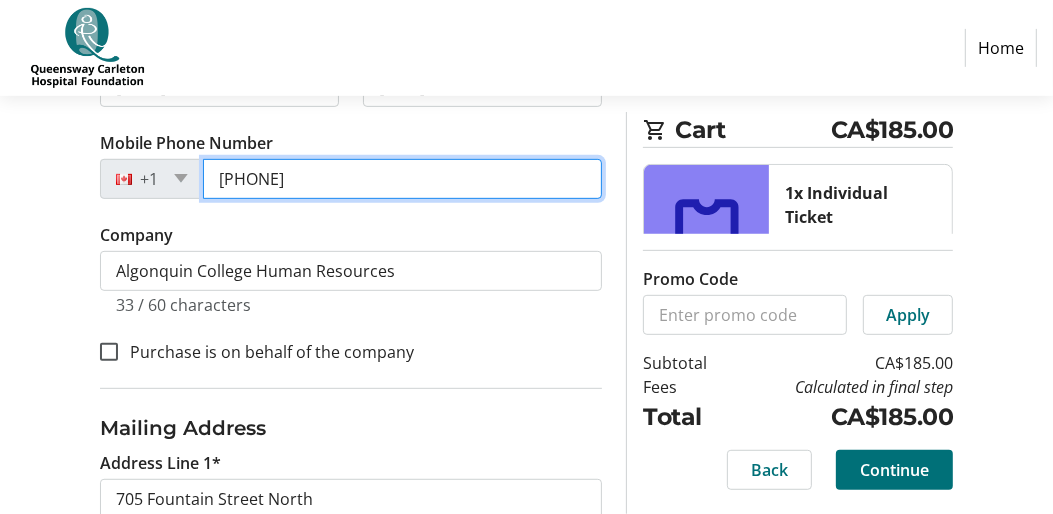 type on "[PHONE]" 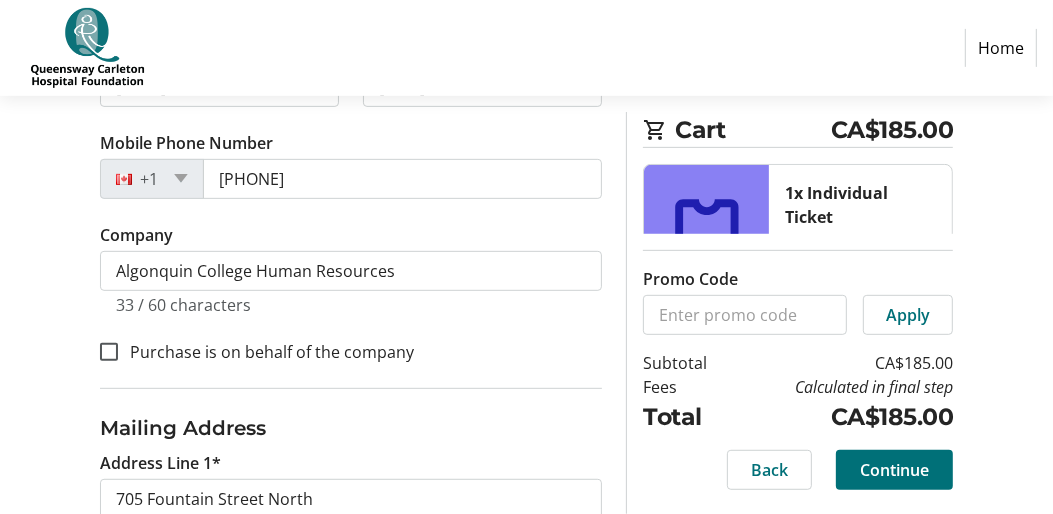 click on "Mailing Address  Address Line 1*  705 Fountain Street North  Address Line 2   City*  Ottawa  State/Province*  State or Province  State or Province   Alberta   British Columbia   Manitoba   New Brunswick   Newfoundland and Labrador   Nova Scotia   Ontario   Prince Edward Island   Quebec   Saskatchewan   Northwest Territories   Nunavut   Yukon   Zip Code/Postal Code*  N3R 1B2  Country*  Country Country  Afghanistan   Åland Islands   Albania   Algeria   American Samoa   Andorra   Angola   Anguilla   Antarctica   Antigua and Barbuda   Argentina   Armenia   Aruba   Australia   Austria   Azerbaijan   The Bahamas   Bahrain   Bangladesh   Barbados   Belarus   Belgium   Belize   Benin   Bermuda   Bhutan   Bolivia   Bonaire   Bosnia and Herzegovina   Botswana   Bouvet Island   Brazil   British Indian Ocean Territory   United States Minor Outlying Islands   Virgin Islands (British)   Virgin Islands (U.S.)   Brunei   Bulgaria   Burkina Faso   Burundi   Cambodia   Cameroon   Canada   Cape Verde   Cayman Islands   Chad" 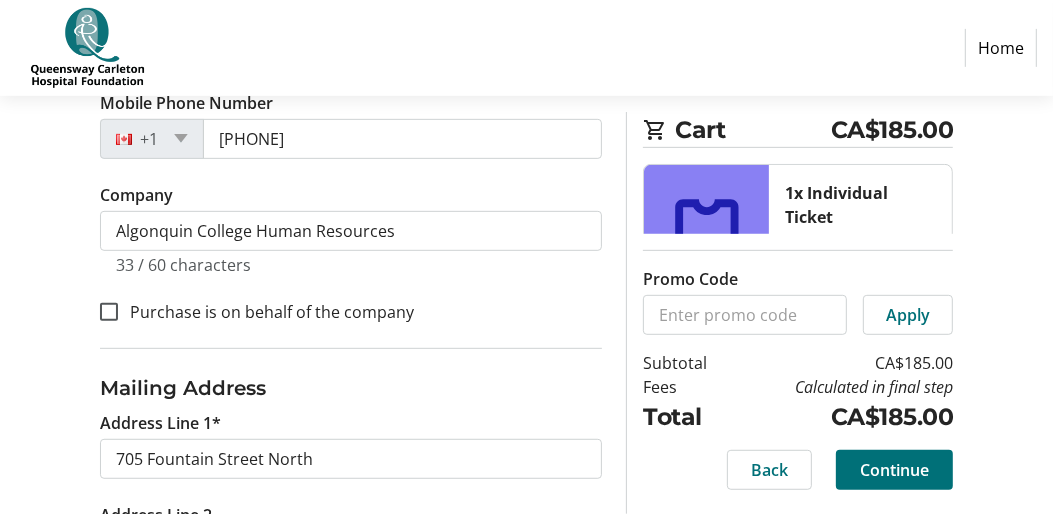 scroll, scrollTop: 633, scrollLeft: 0, axis: vertical 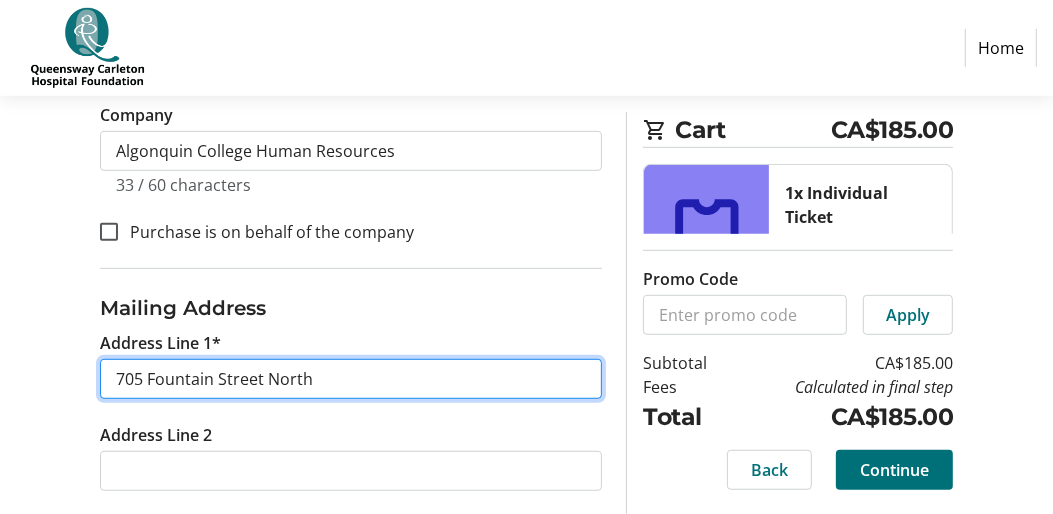 click on "705 Fountain Street North" at bounding box center [351, 379] 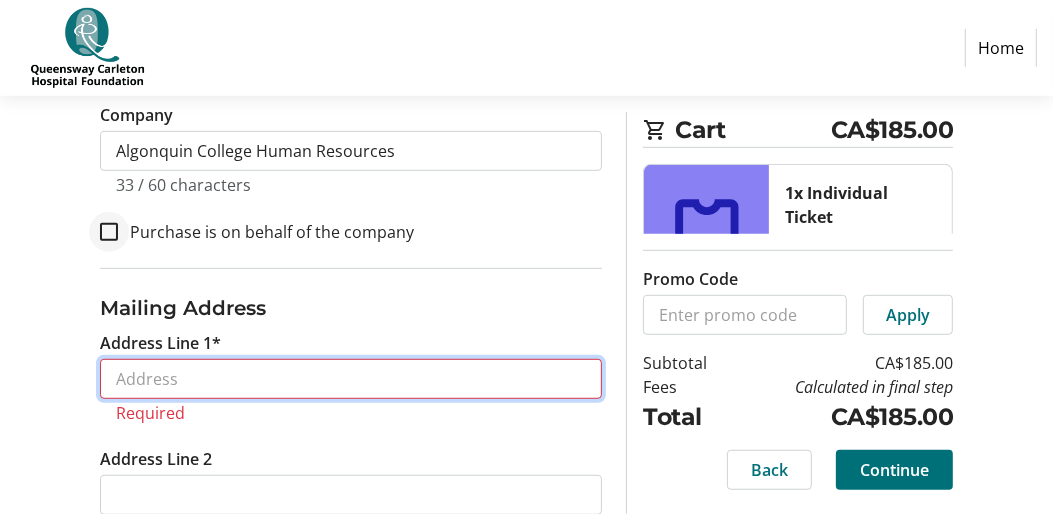 type 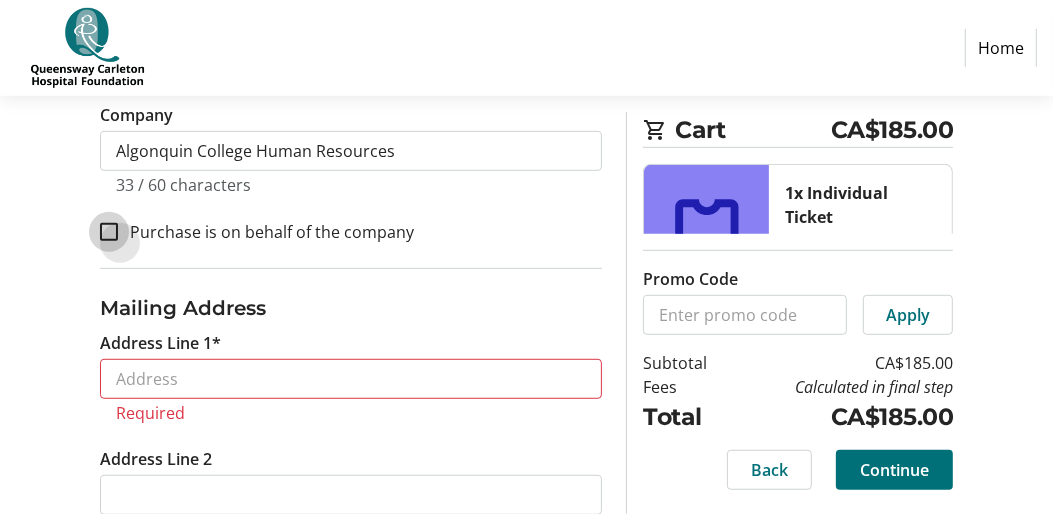 click on "Purchase is on behalf of the company" at bounding box center (109, 232) 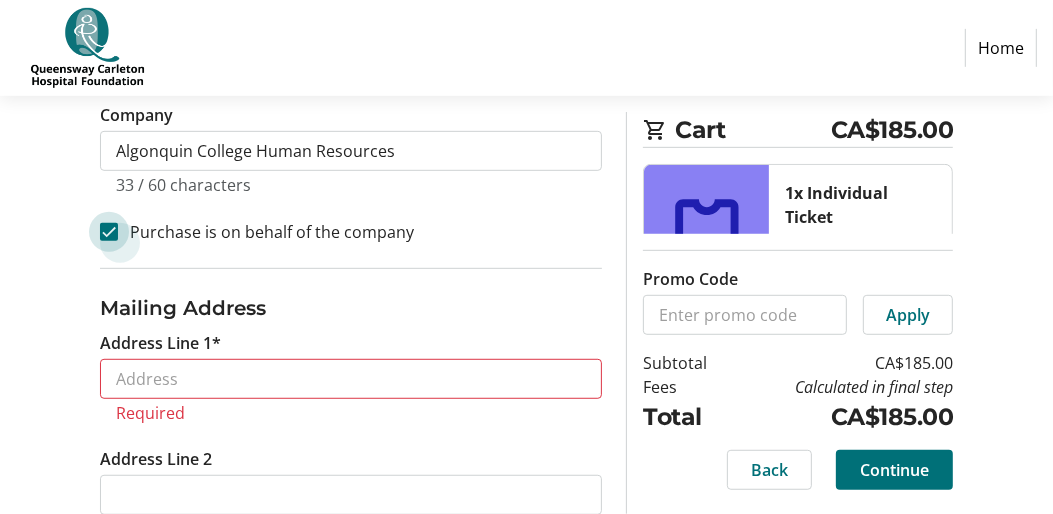 checkbox on "true" 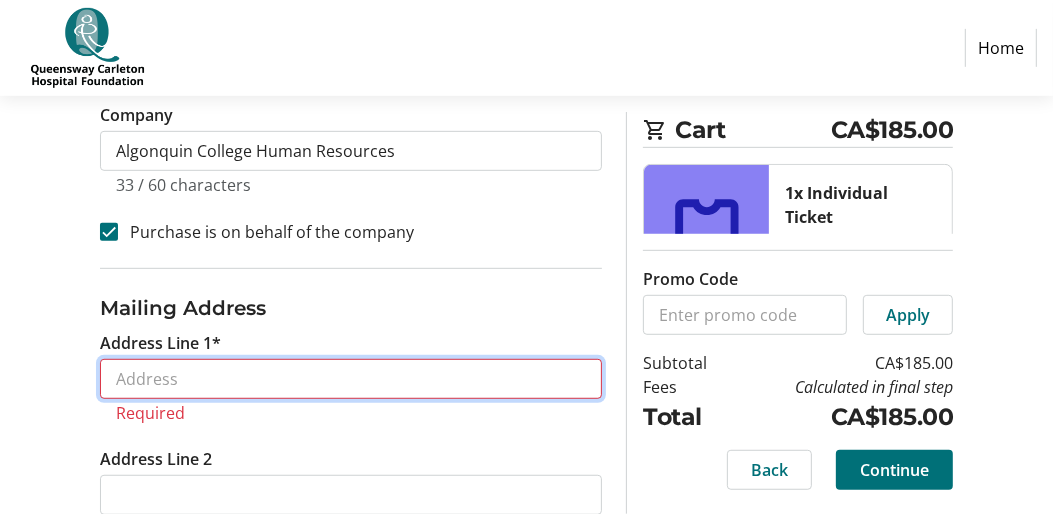 click on "Address Line 1*" at bounding box center (351, 379) 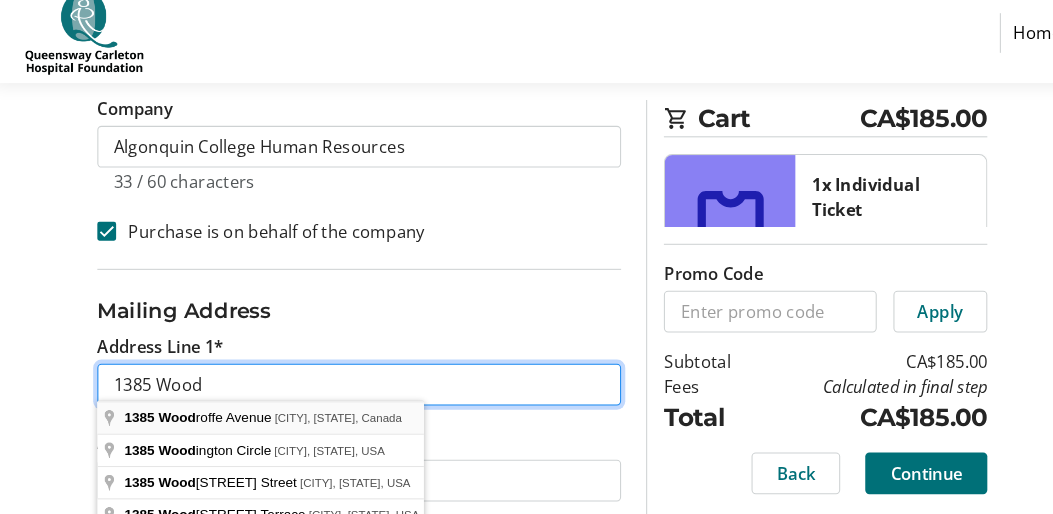 scroll, scrollTop: 667, scrollLeft: 0, axis: vertical 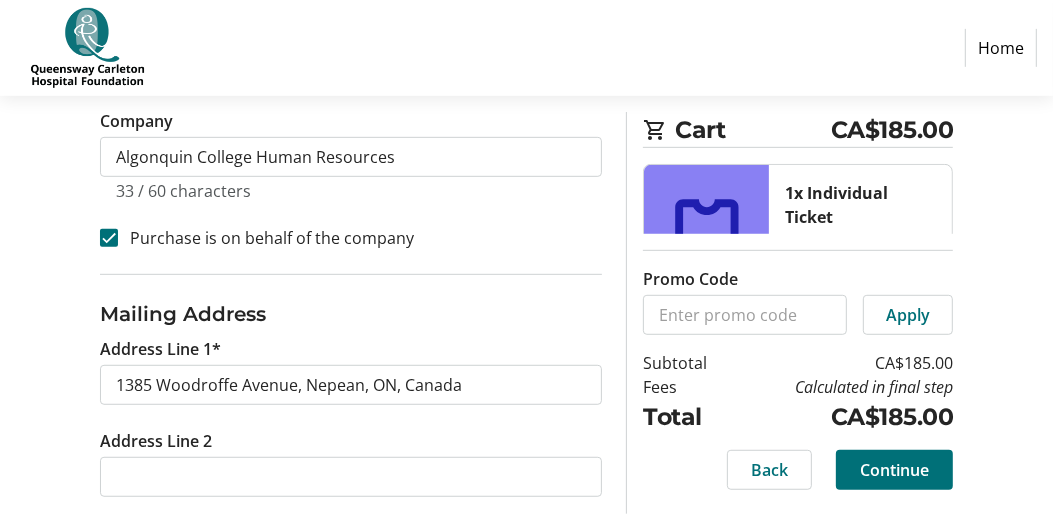 type on "1385 Woodroffe Avenue" 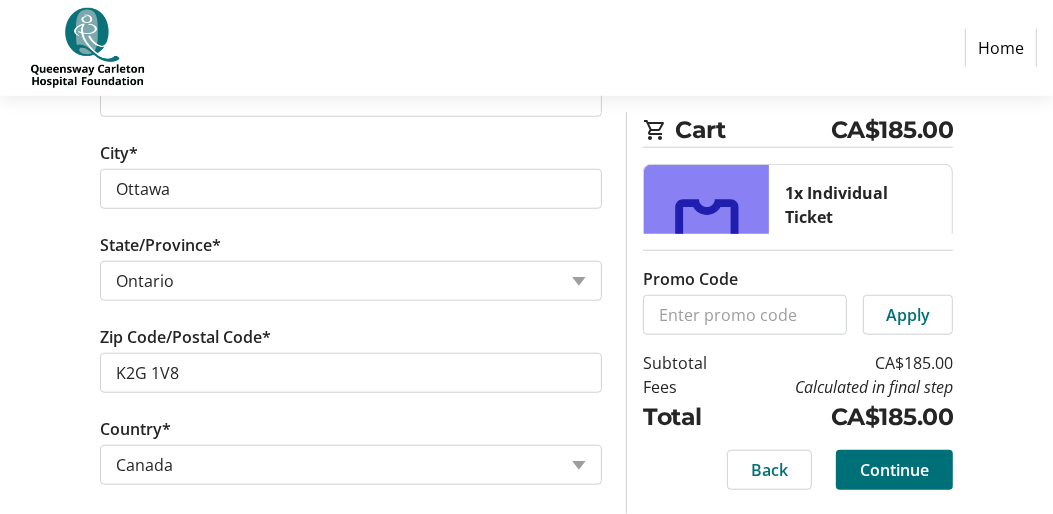 scroll, scrollTop: 1057, scrollLeft: 0, axis: vertical 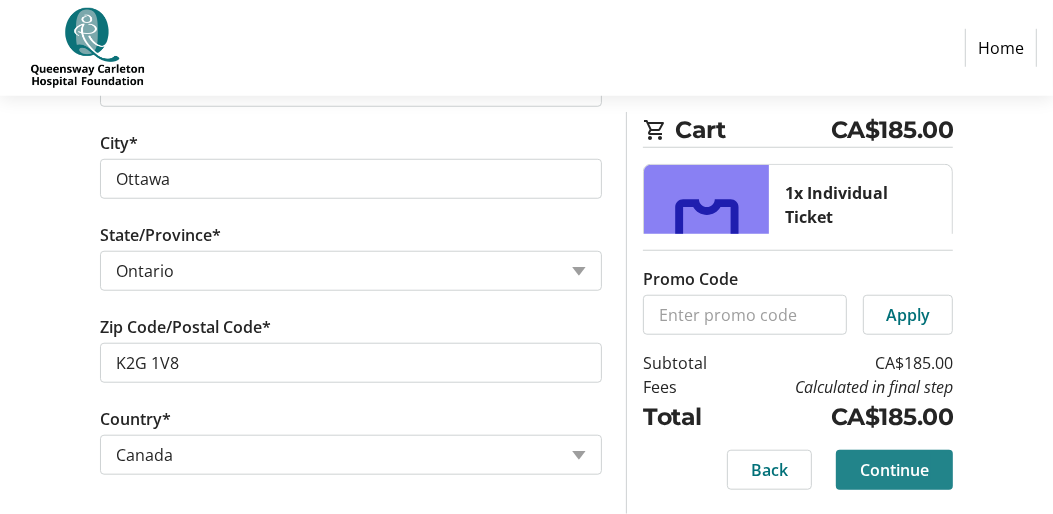 click on "Continue" 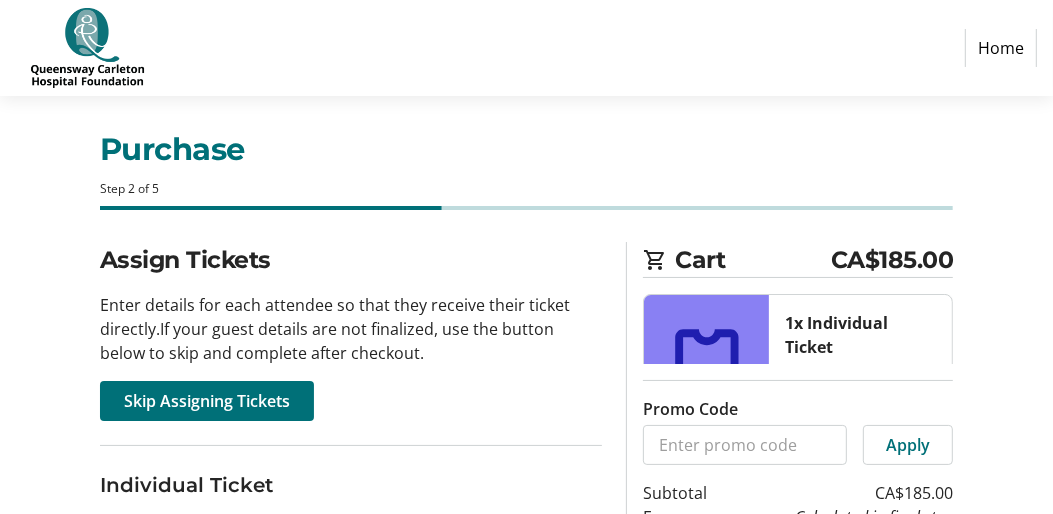 scroll, scrollTop: 0, scrollLeft: 0, axis: both 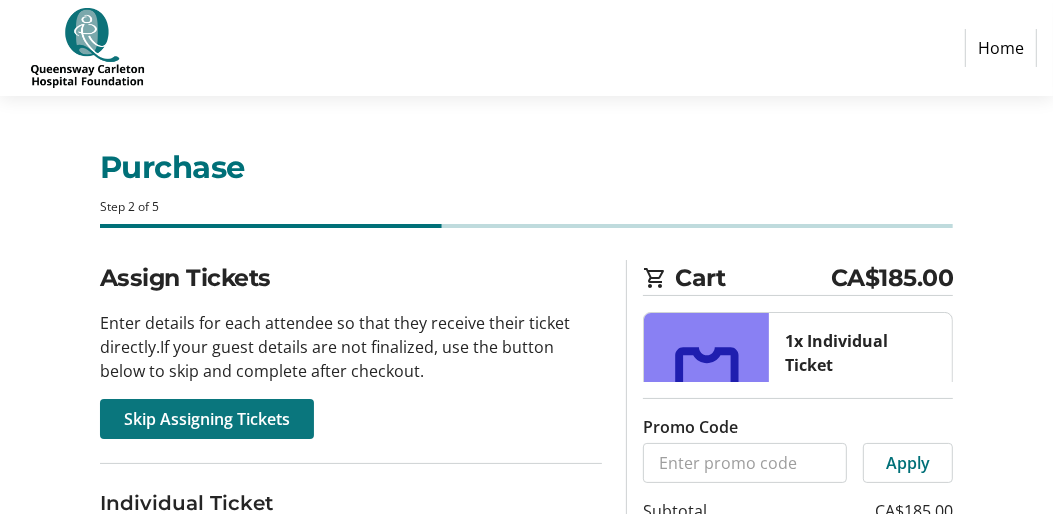 click on "Skip Assigning Tickets" 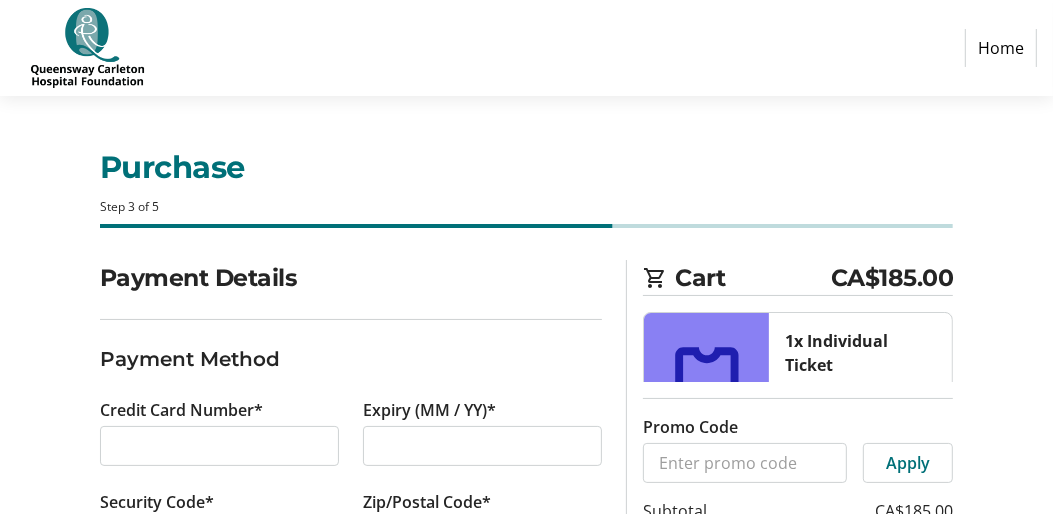 click at bounding box center (482, 446) 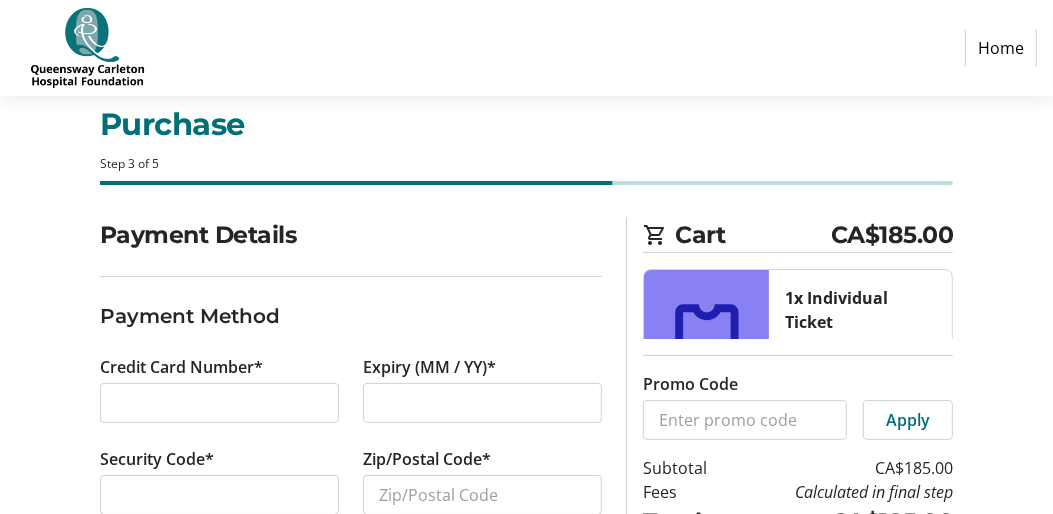 scroll, scrollTop: 105, scrollLeft: 0, axis: vertical 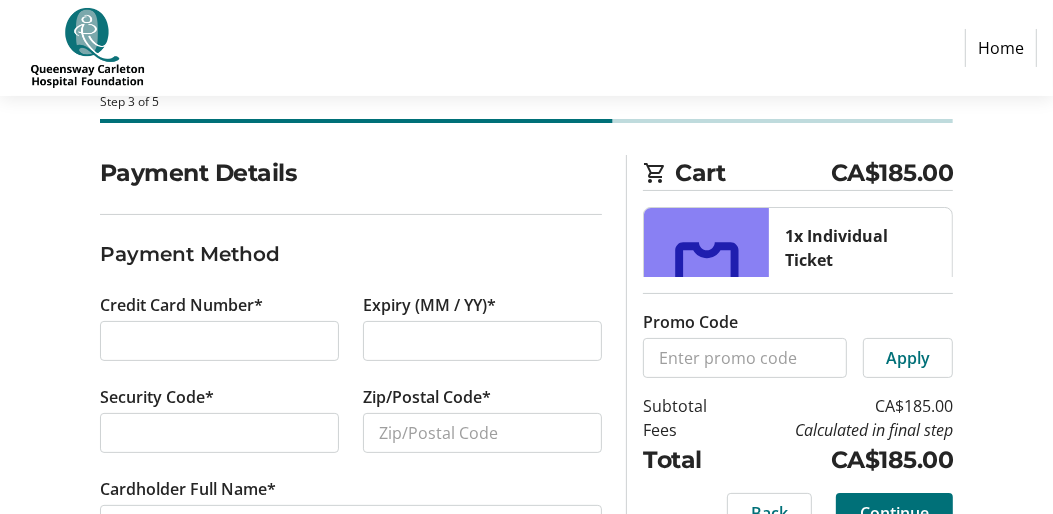 click at bounding box center [219, 433] 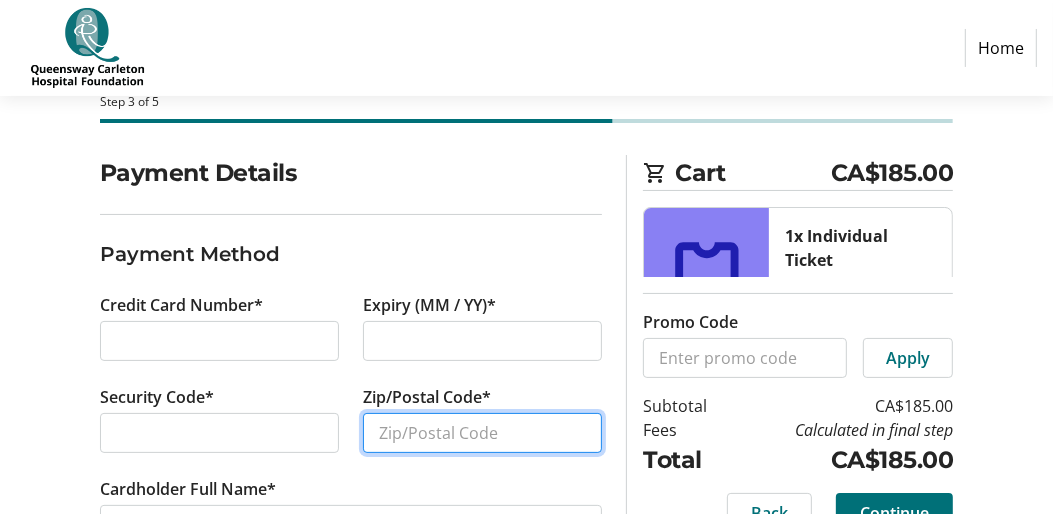 click on "Zip/Postal Code*" at bounding box center [482, 433] 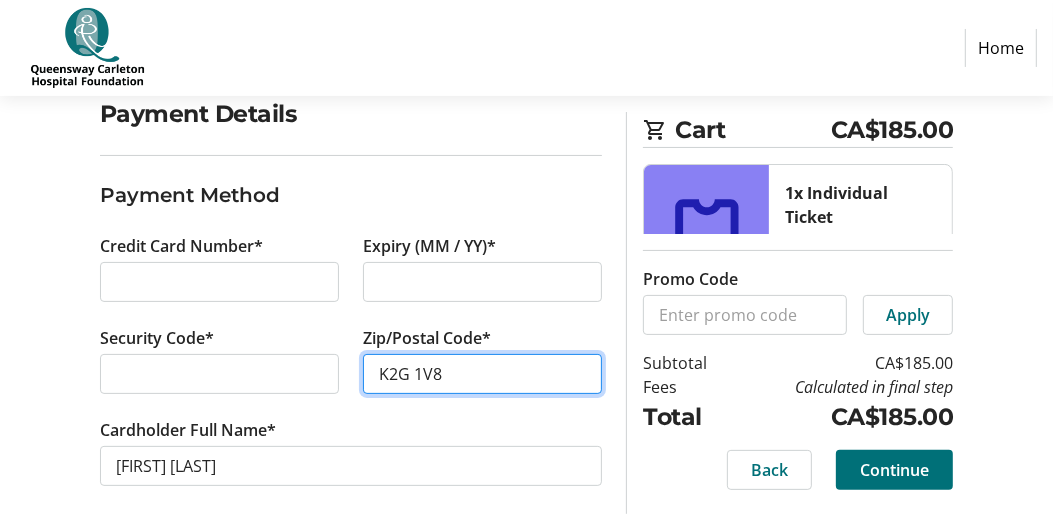 scroll, scrollTop: 181, scrollLeft: 0, axis: vertical 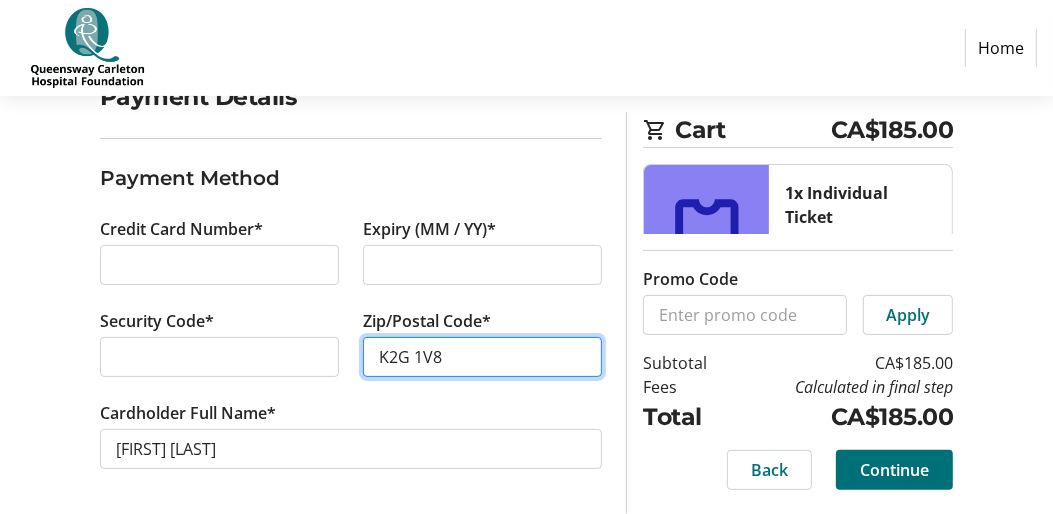 type on "K2G 1V8" 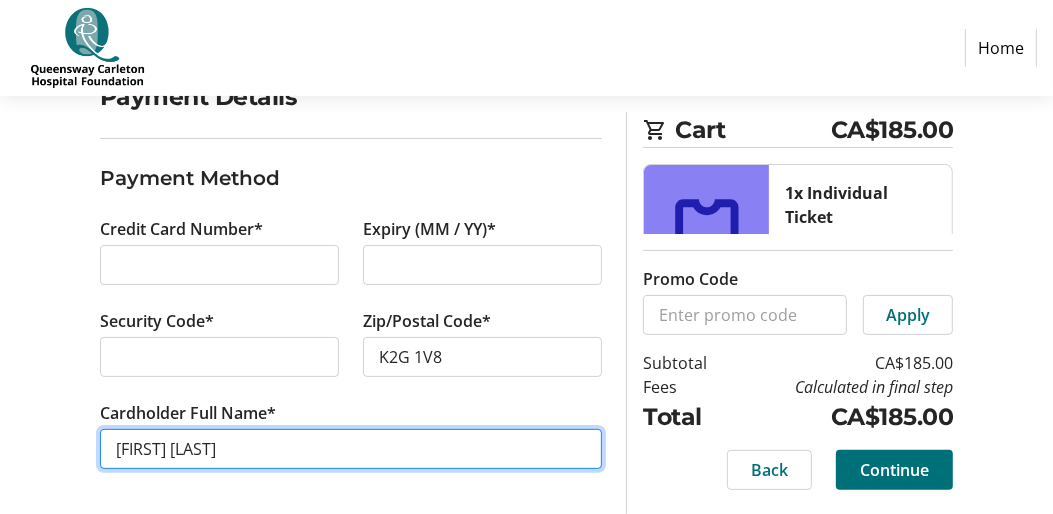 click on "[FIRST] [LAST]" at bounding box center [351, 449] 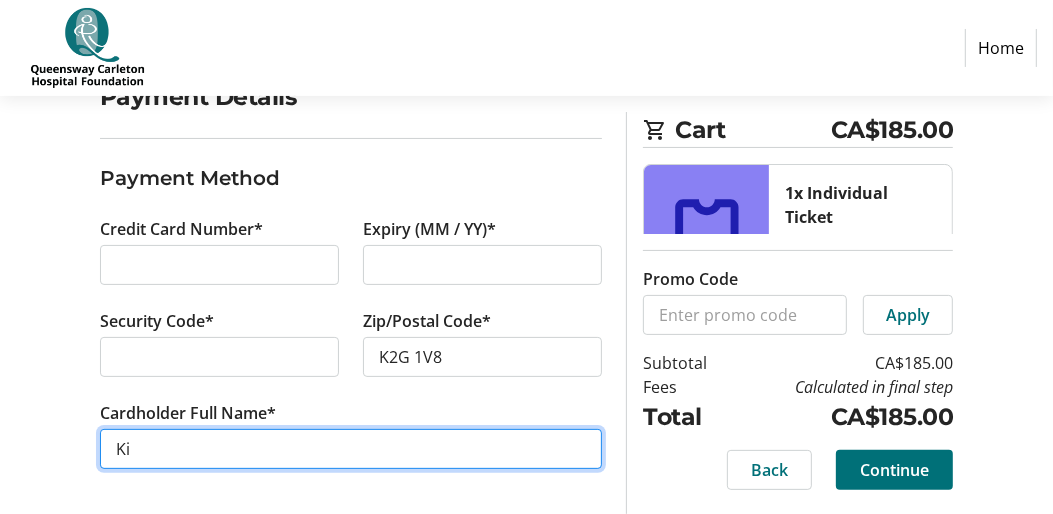 type on "K" 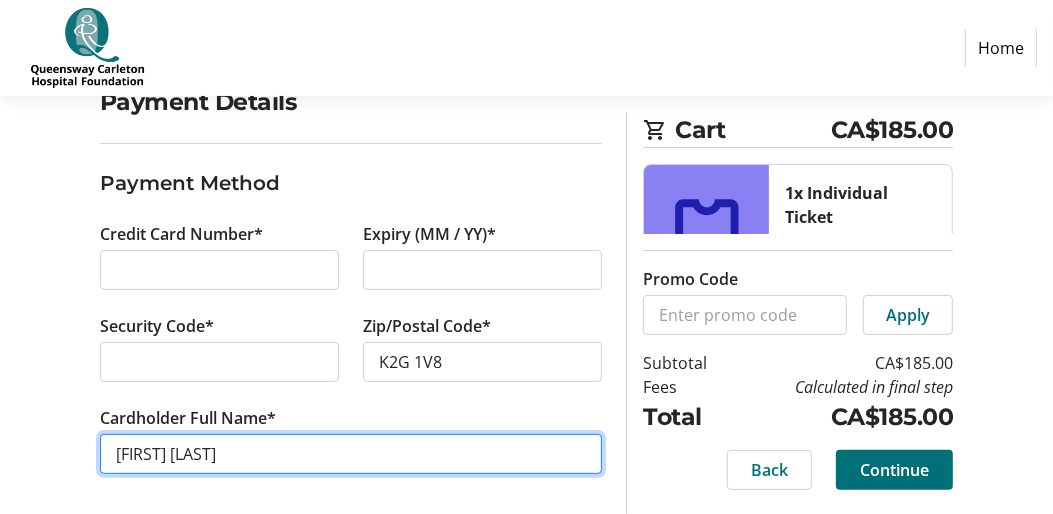scroll, scrollTop: 181, scrollLeft: 0, axis: vertical 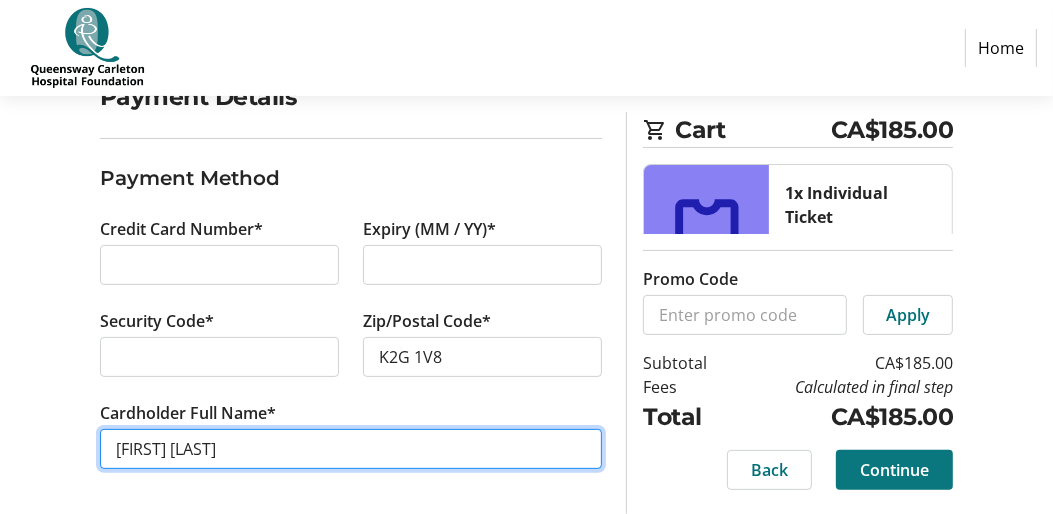 type on "[FIRST] [LAST]" 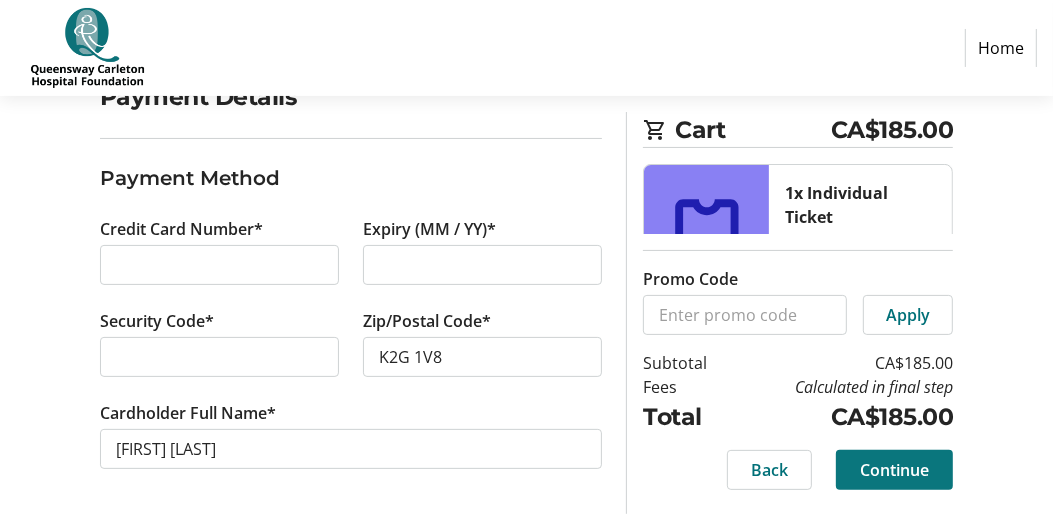 click 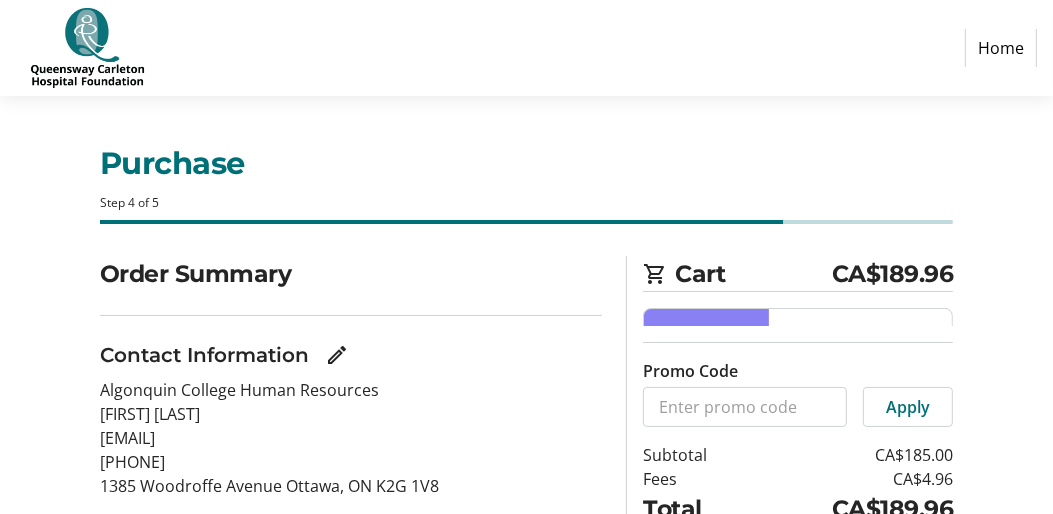 scroll, scrollTop: 0, scrollLeft: 0, axis: both 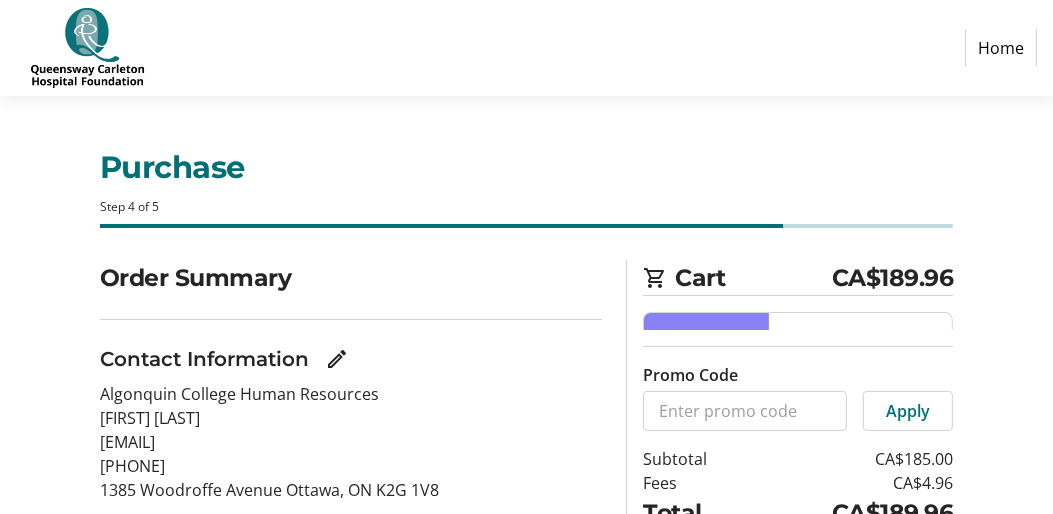click on "[EMAIL]" 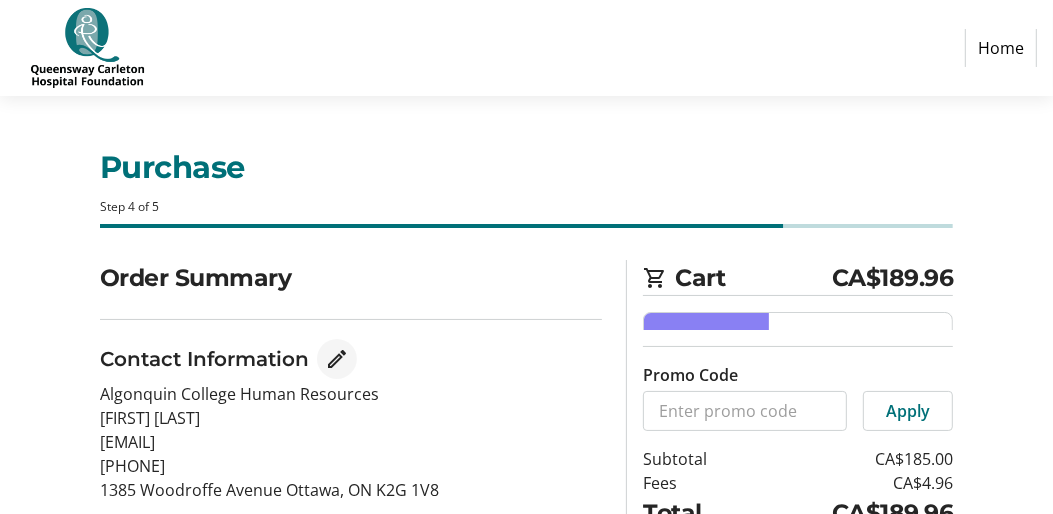click 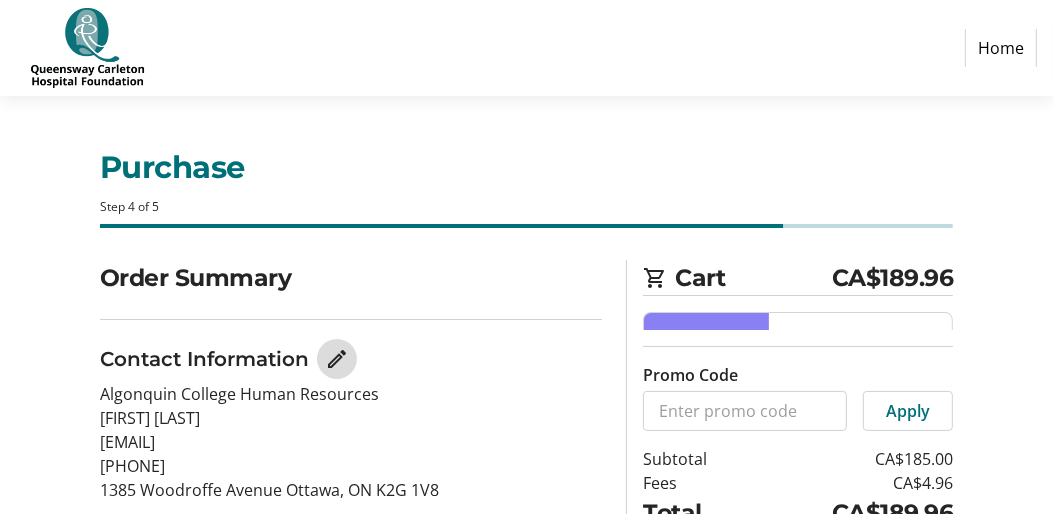 select on "ON" 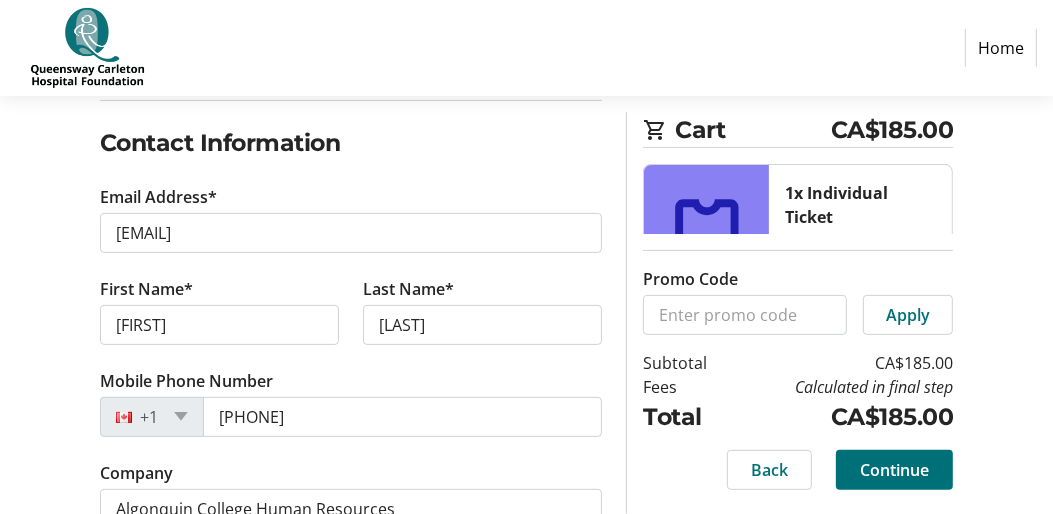 scroll, scrollTop: 288, scrollLeft: 0, axis: vertical 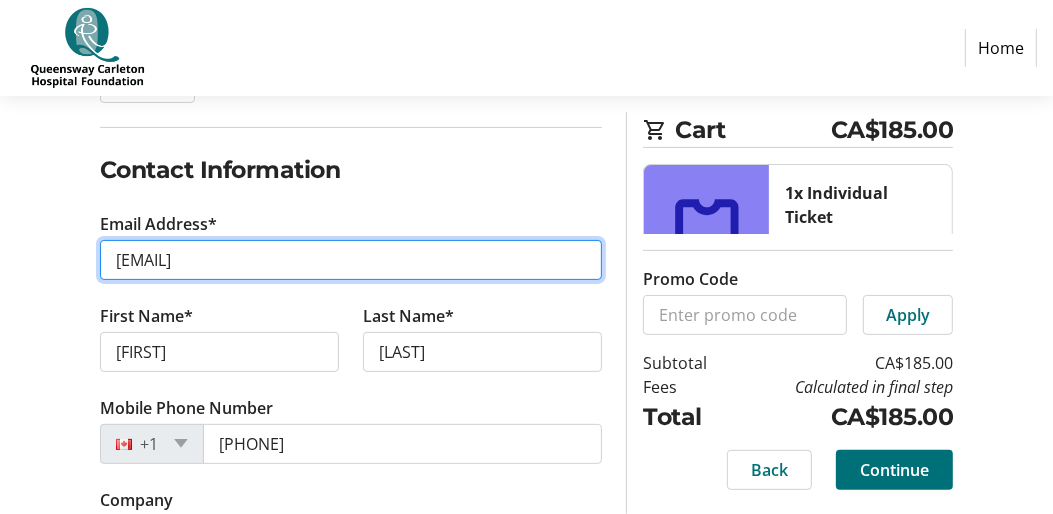 drag, startPoint x: 385, startPoint y: 260, endPoint x: -51, endPoint y: 221, distance: 437.74078 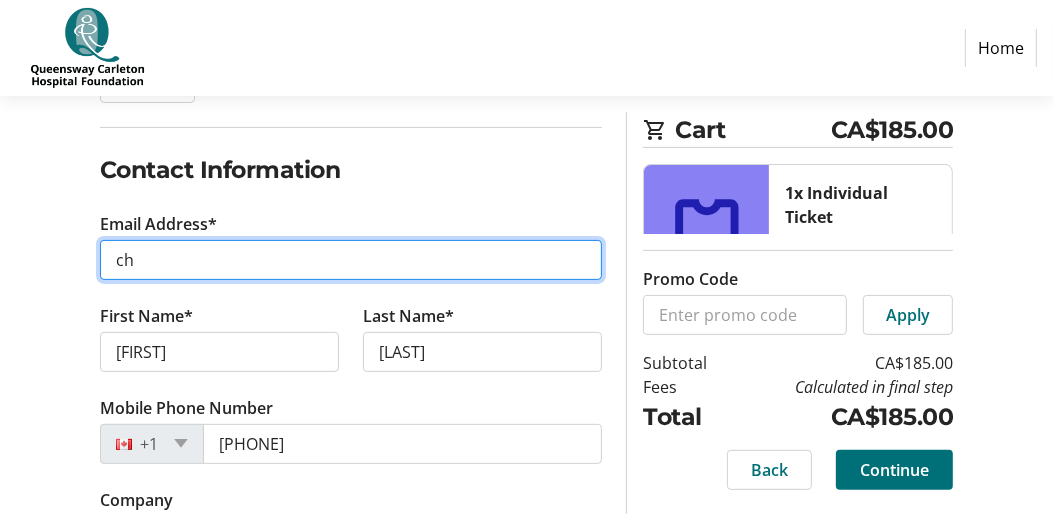 type on "[EMAIL]" 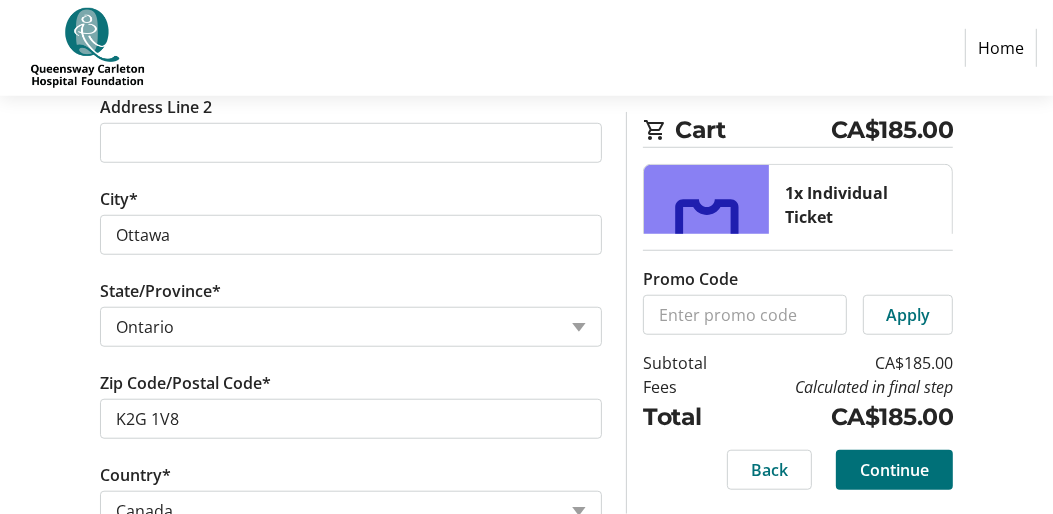 scroll, scrollTop: 1057, scrollLeft: 0, axis: vertical 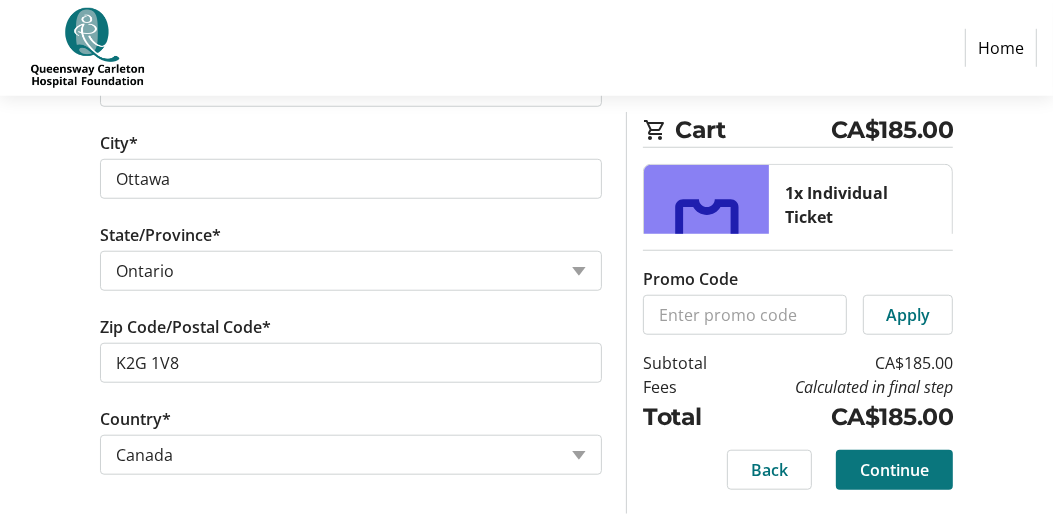 click on "Continue" 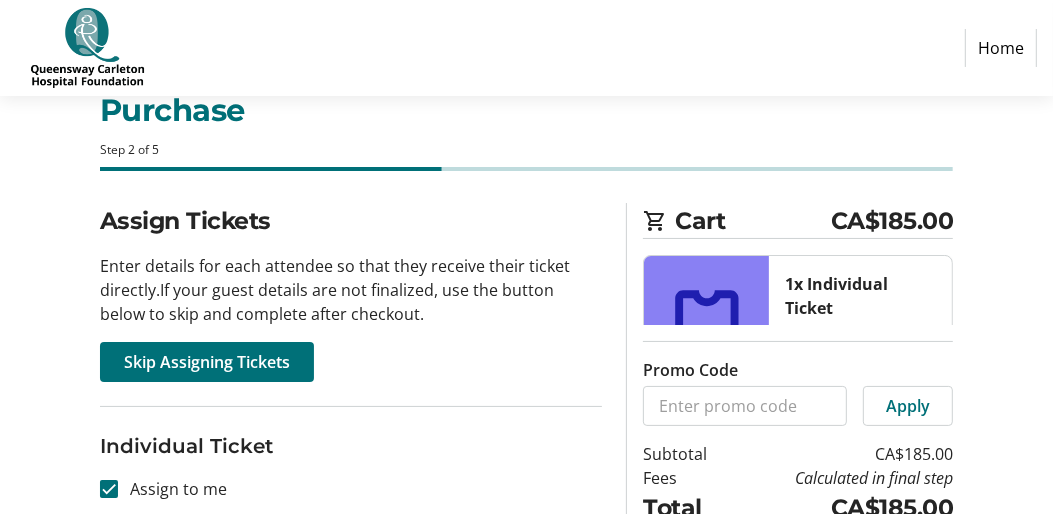 scroll, scrollTop: 0, scrollLeft: 0, axis: both 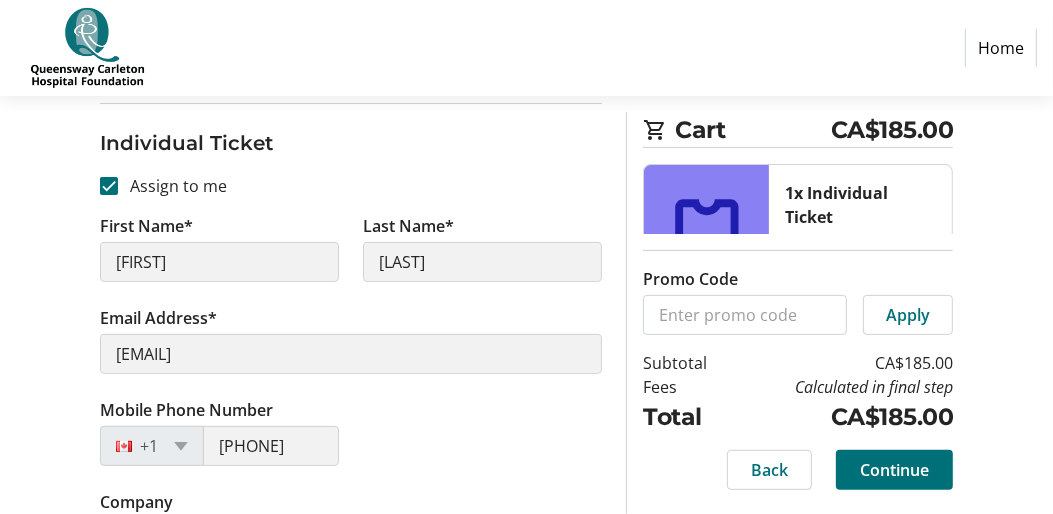click on "Assign Tickets  Enter details for each attendee so that they receive their ticket directly.   If your guest details are not finalized, use the button below to skip and complete after checkout.   Skip Assigning Tickets  Individual Ticket  Assign to me  First Name* [FIRST] Last Name* [LAST] Email Address* [EMAIL] Mobile Phone Number  [PHONE]  Company Algonquin College Human Resources Cart CA$185.00 1x Individual Ticket  $185.00  Promo Code  Apply  Subtotal  CA$185.00  Fees  Calculated in final step  Total  CA$185.00   Back   Continue" 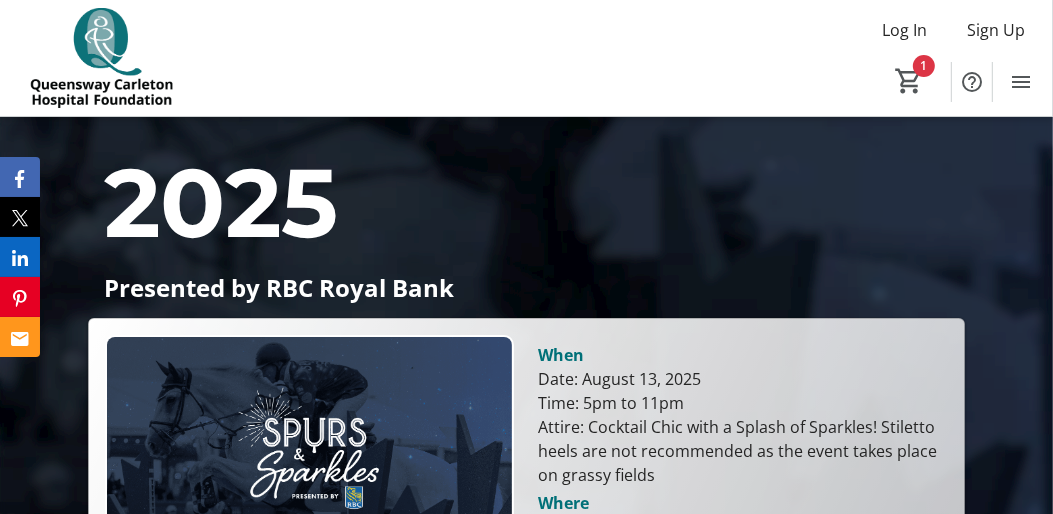 scroll, scrollTop: 357, scrollLeft: 0, axis: vertical 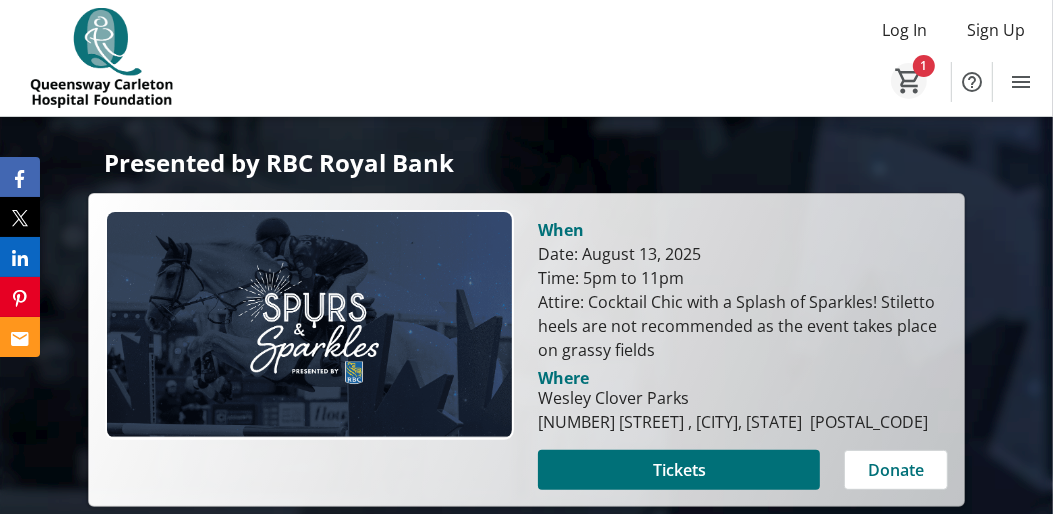 click on "1" 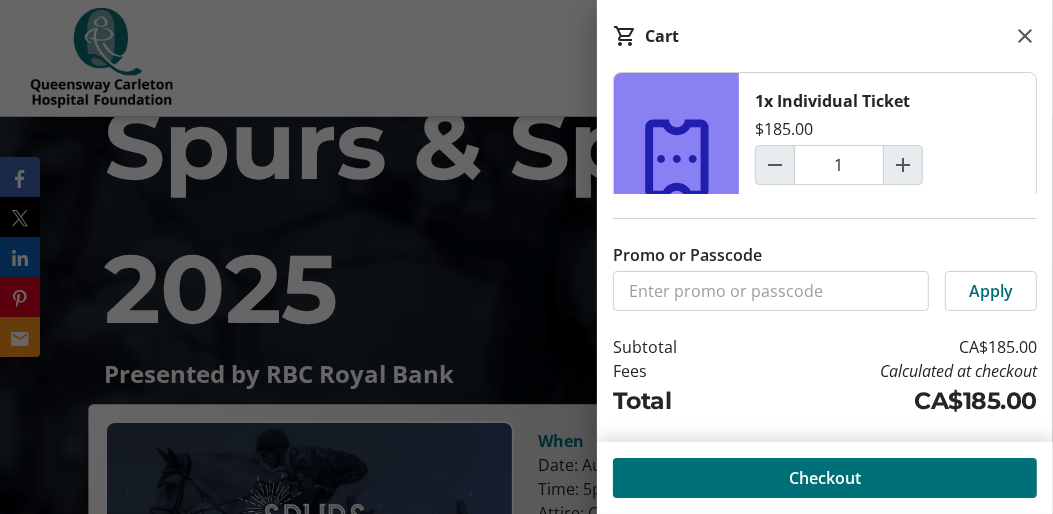 scroll, scrollTop: 0, scrollLeft: 0, axis: both 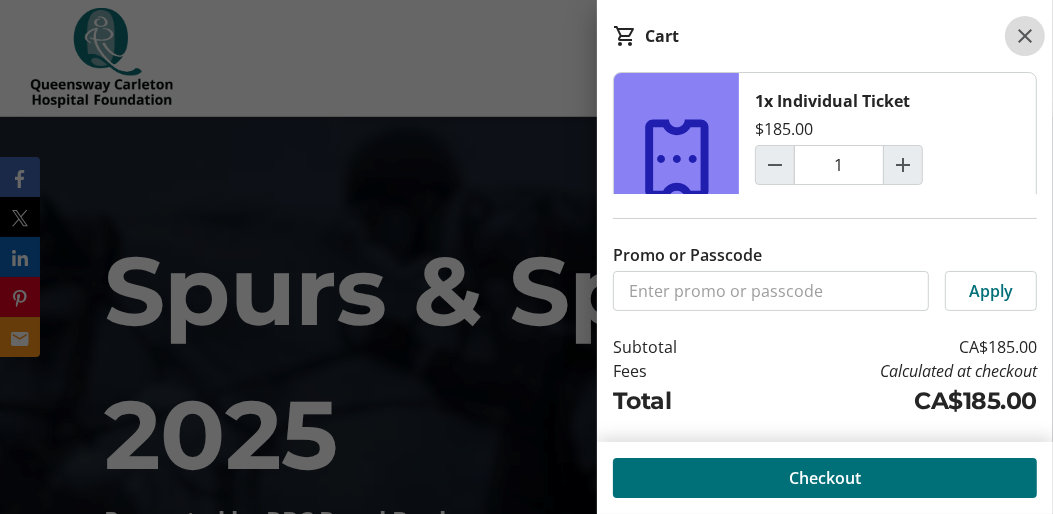 click 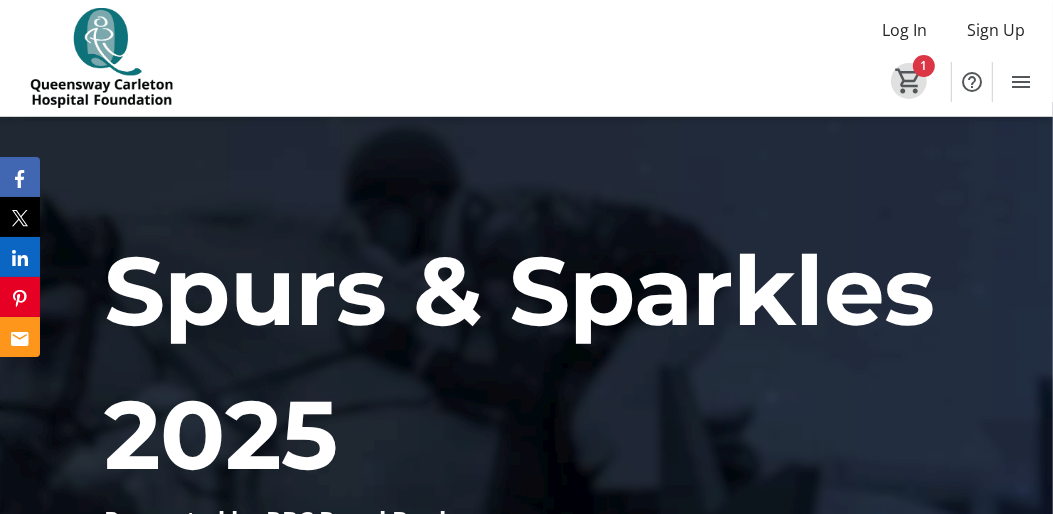 drag, startPoint x: 905, startPoint y: 63, endPoint x: 332, endPoint y: 37, distance: 573.5896 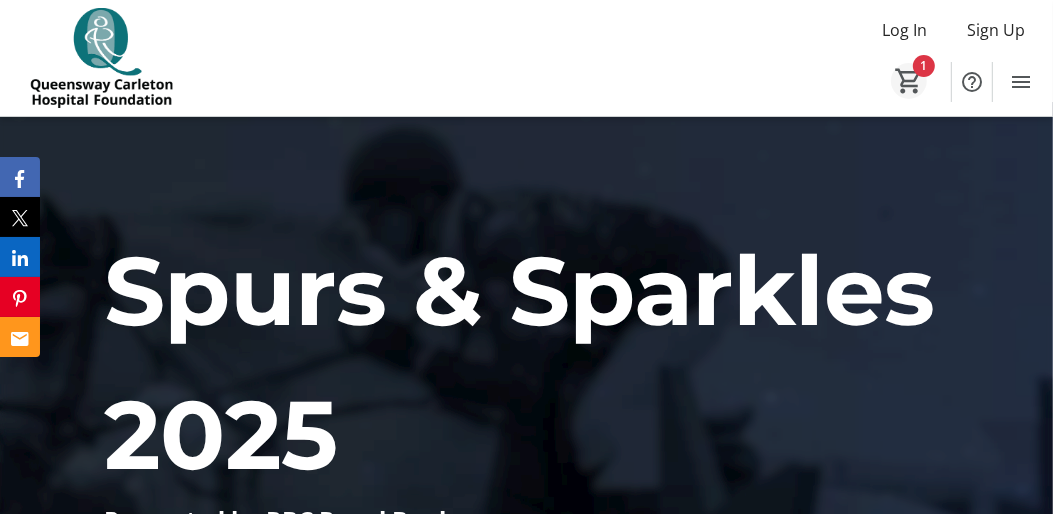 click on "1" 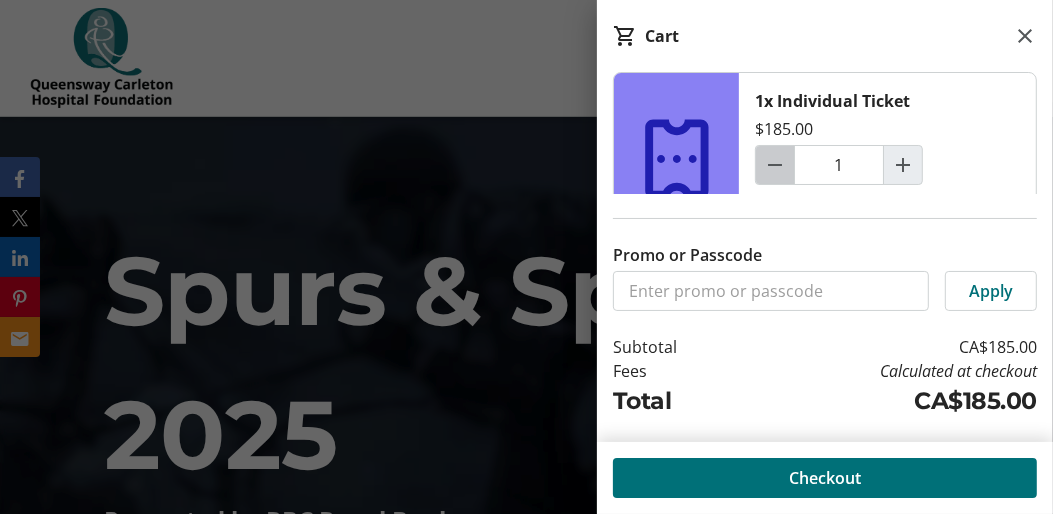 click 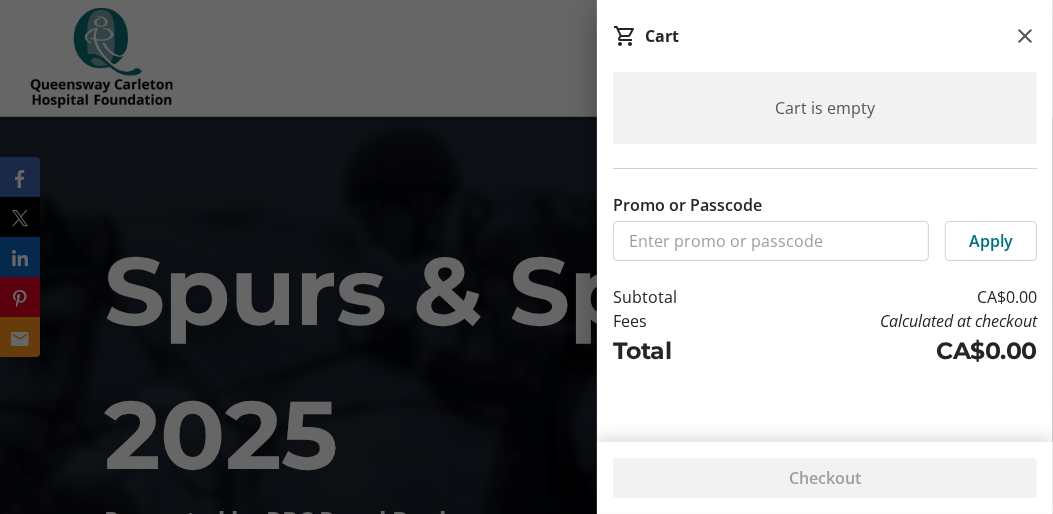 click on "Checkout" 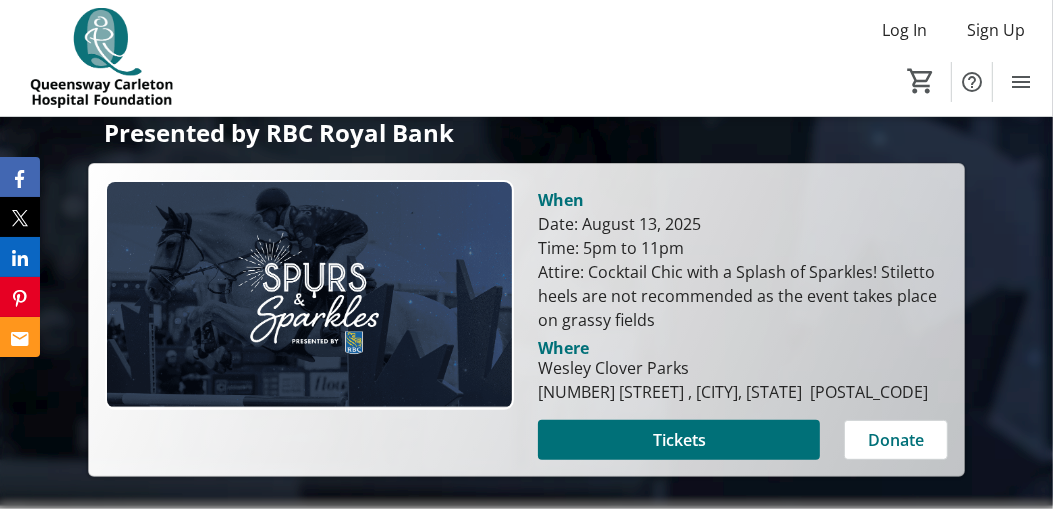 scroll, scrollTop: 440, scrollLeft: 0, axis: vertical 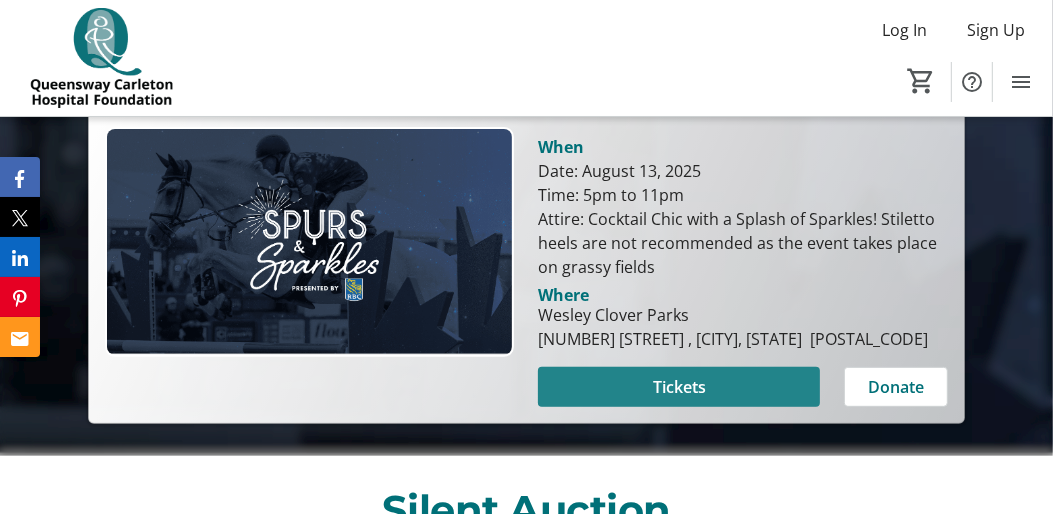 click on "Tickets" at bounding box center (679, 387) 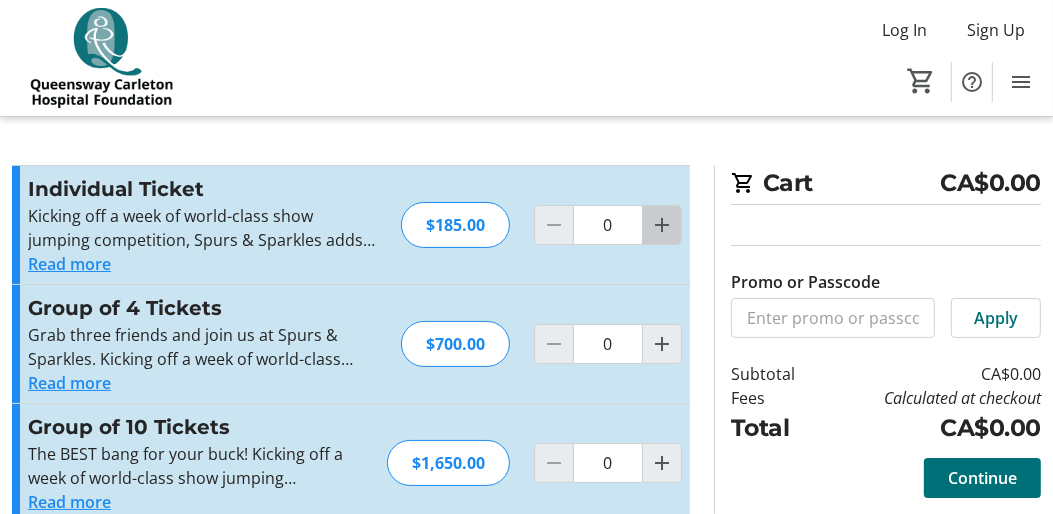 click 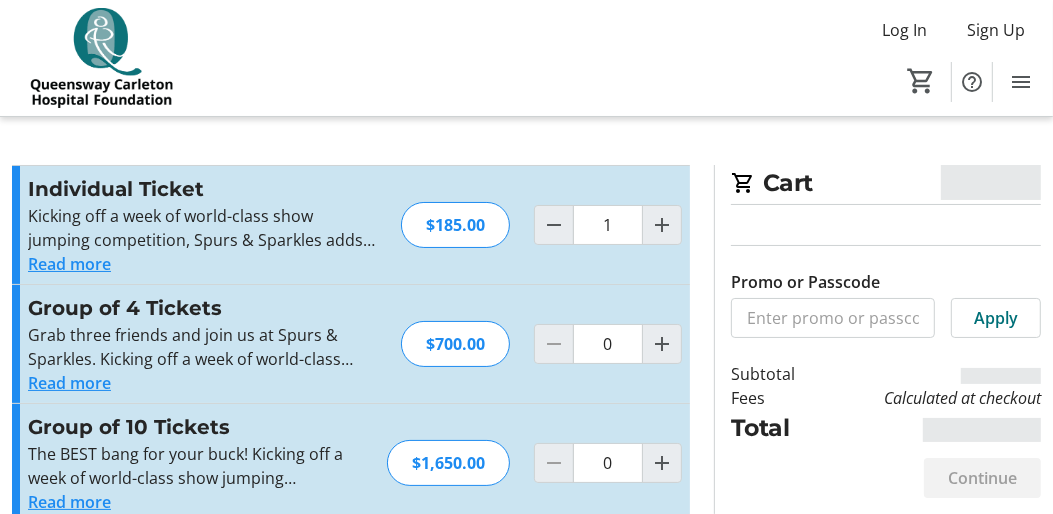 click on "$185.00" 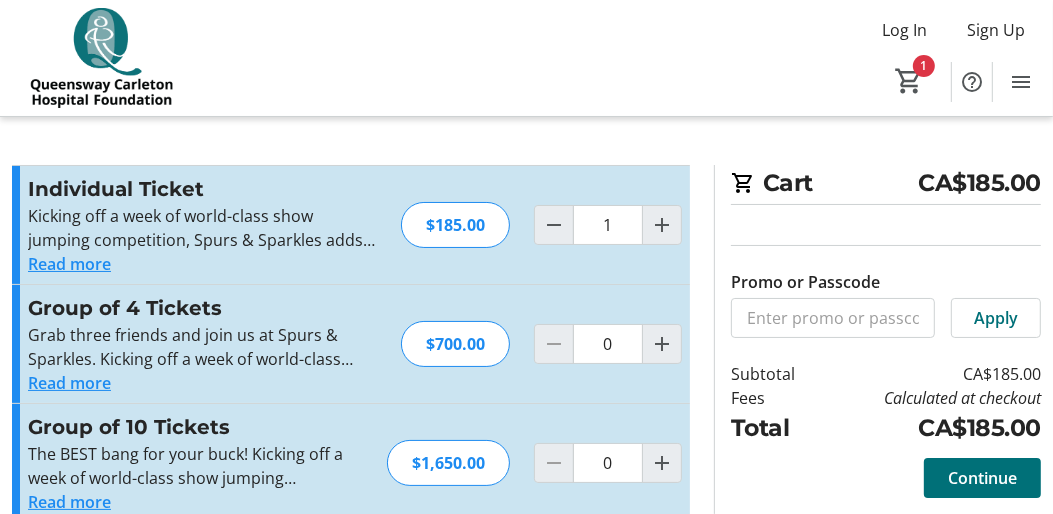 click on "Continue" 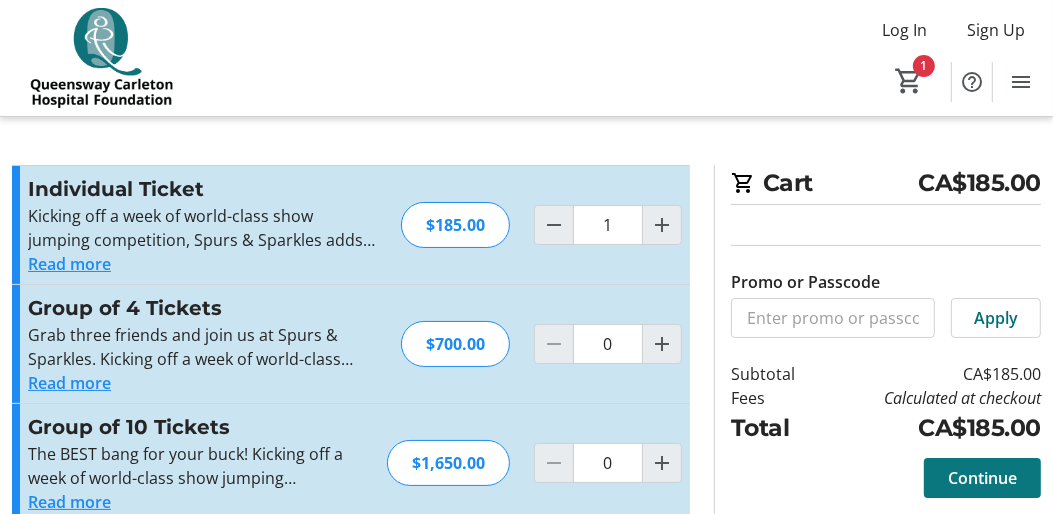 click on "Continue" 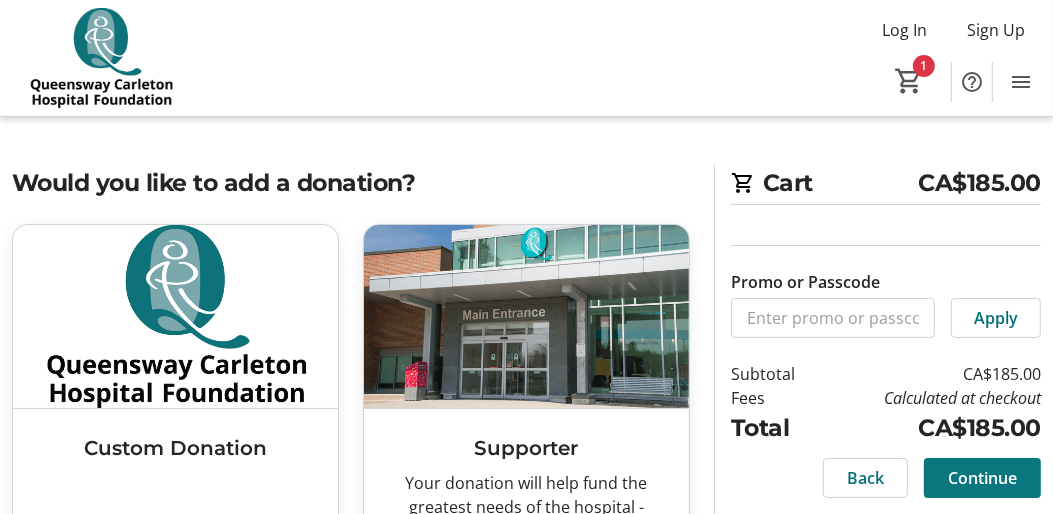 click on "Continue" 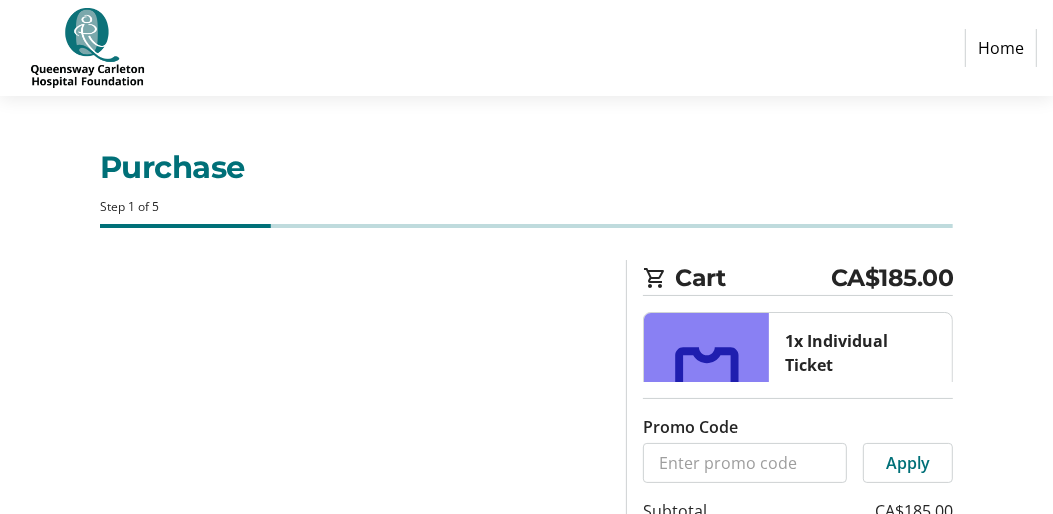 select on "CA" 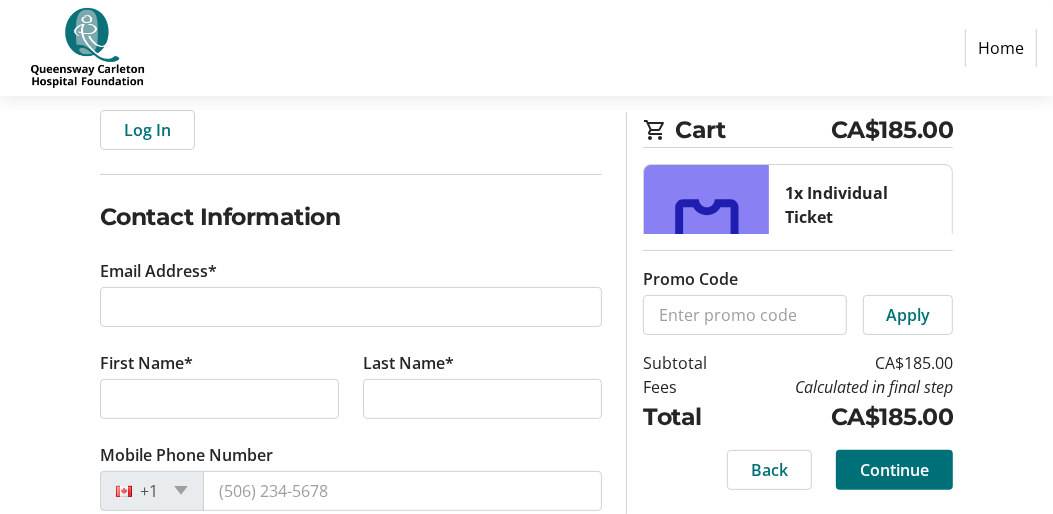 scroll, scrollTop: 245, scrollLeft: 0, axis: vertical 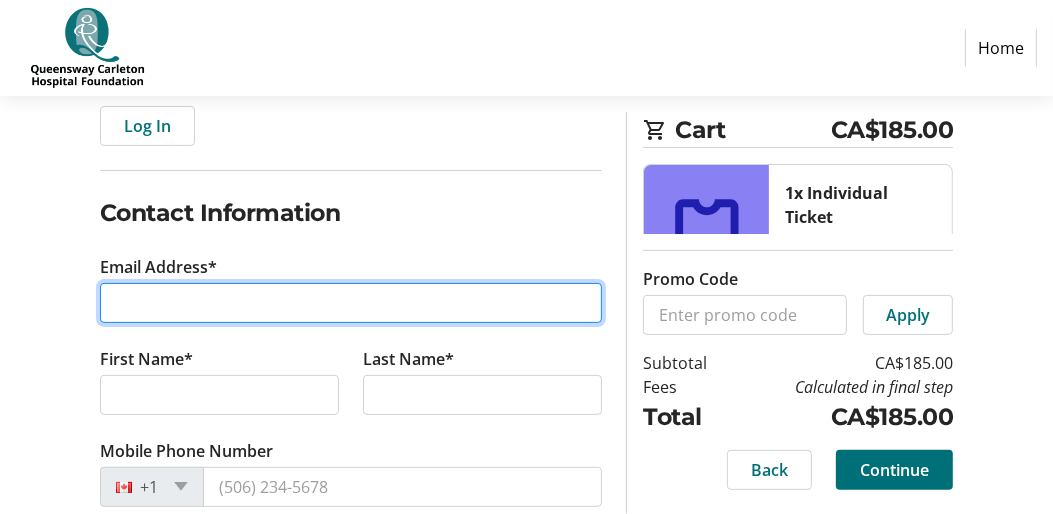 click on "Email Address*" at bounding box center [351, 303] 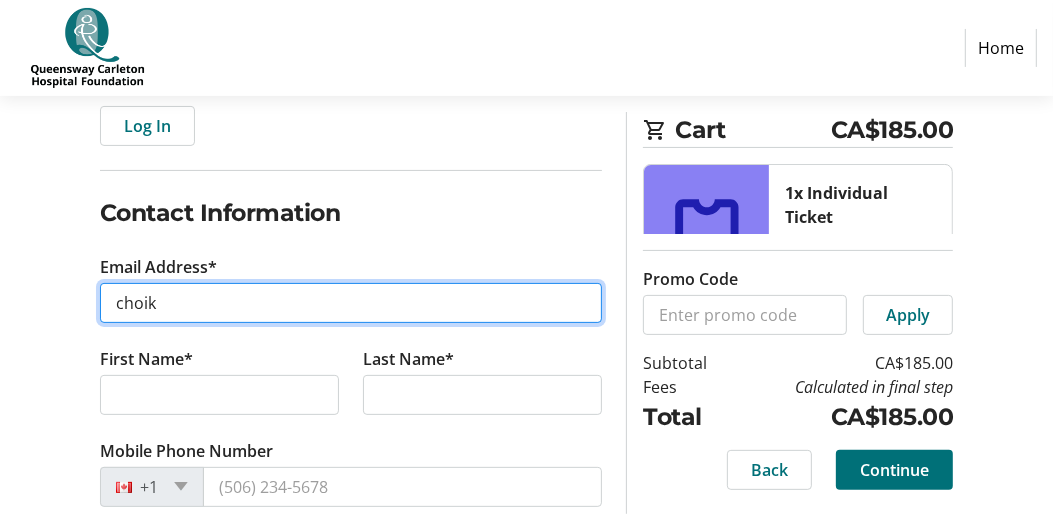 type on "[EMAIL]" 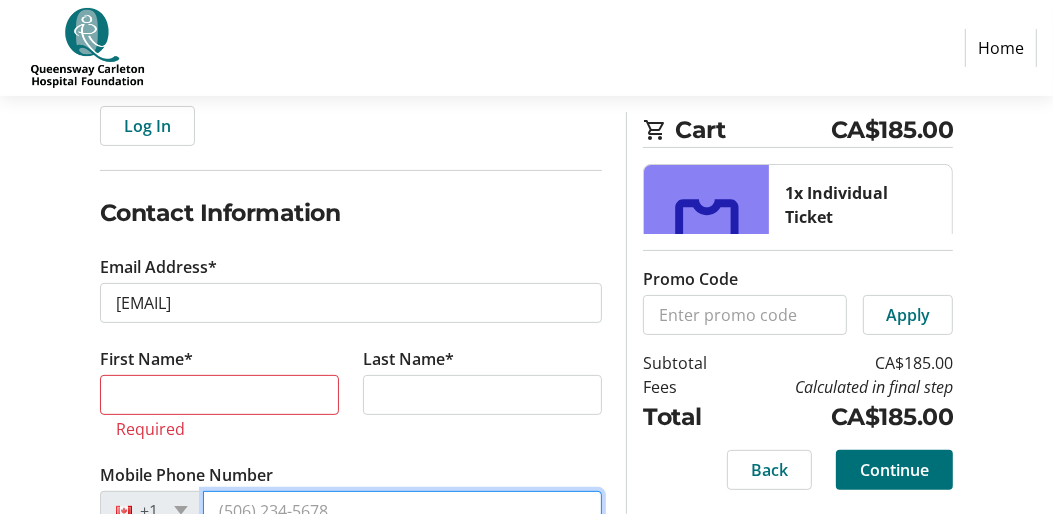 click on "Mobile Phone Number  +1" 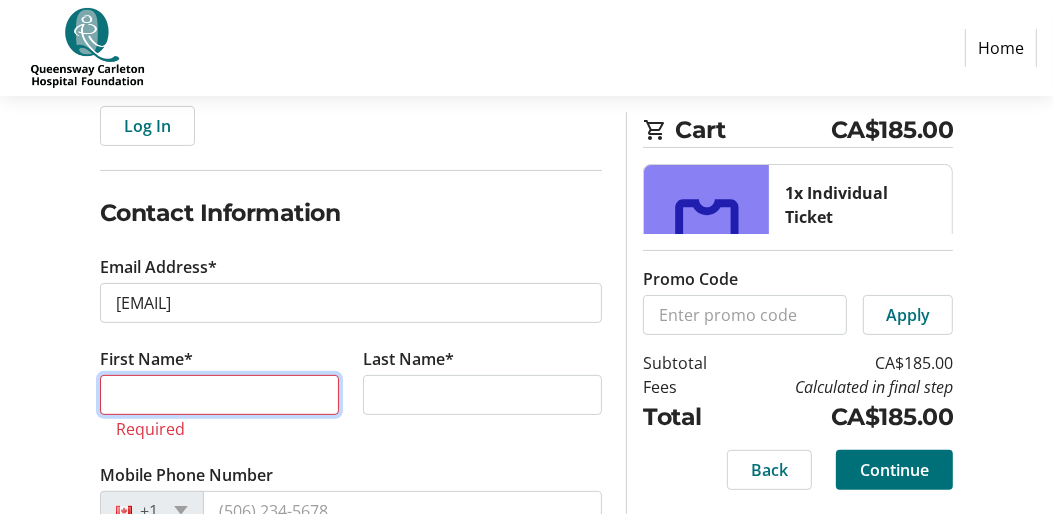 click on "First Name*" at bounding box center [219, 395] 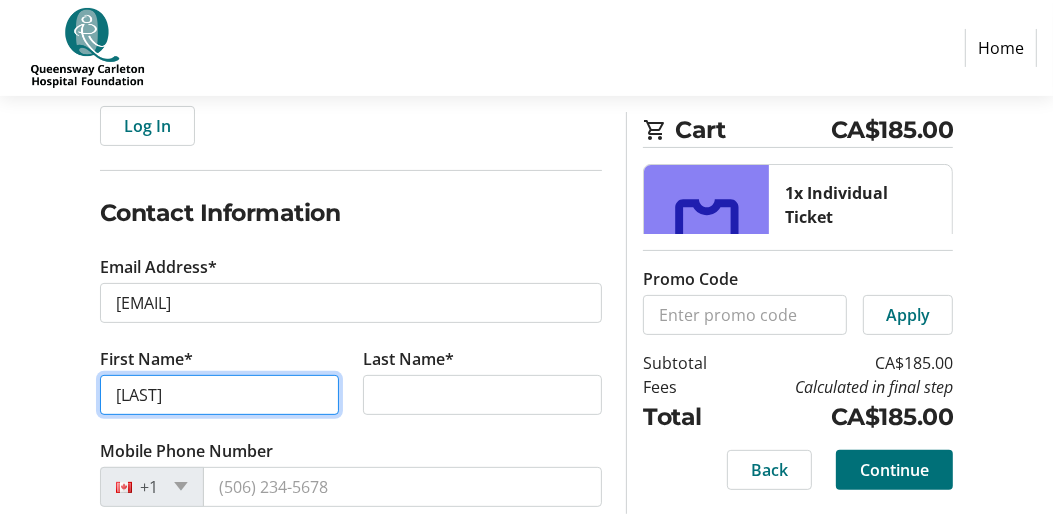 type on "[FIRST]" 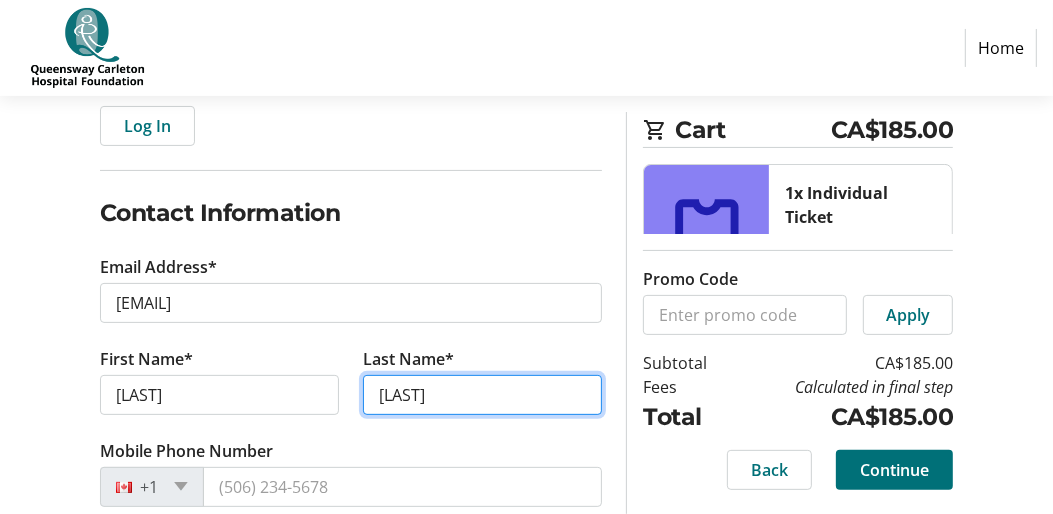 type on "[LAST]" 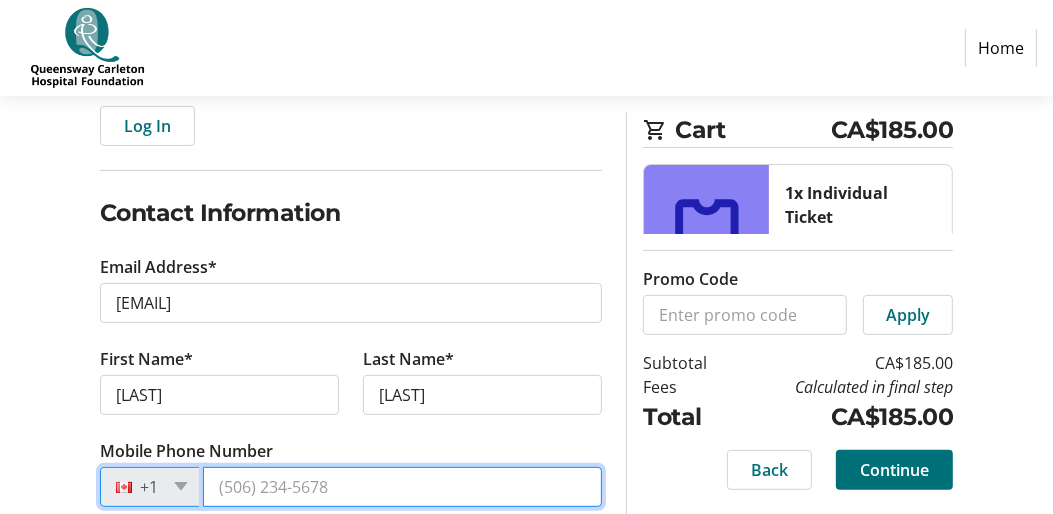 click on "Mobile Phone Number" at bounding box center [403, 487] 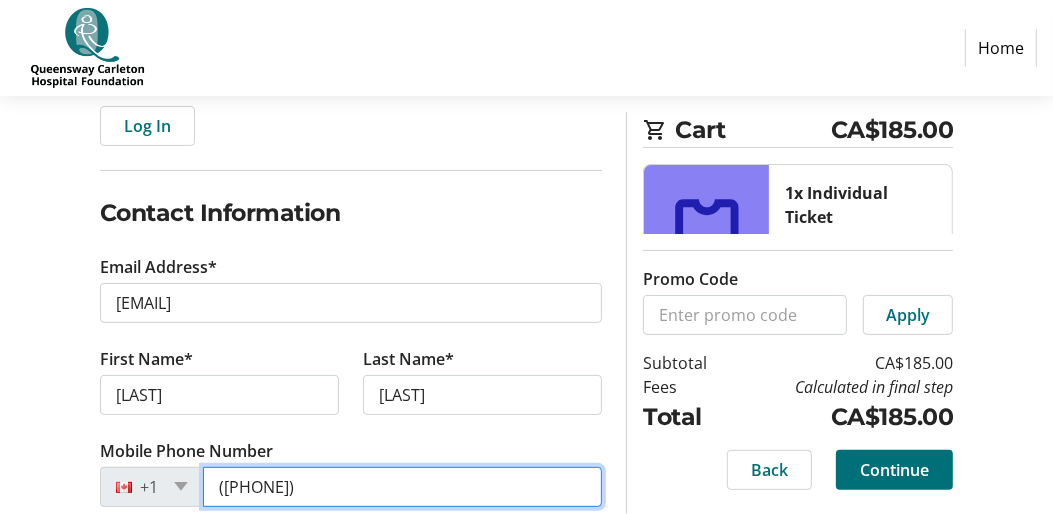 type on "[PHONE]" 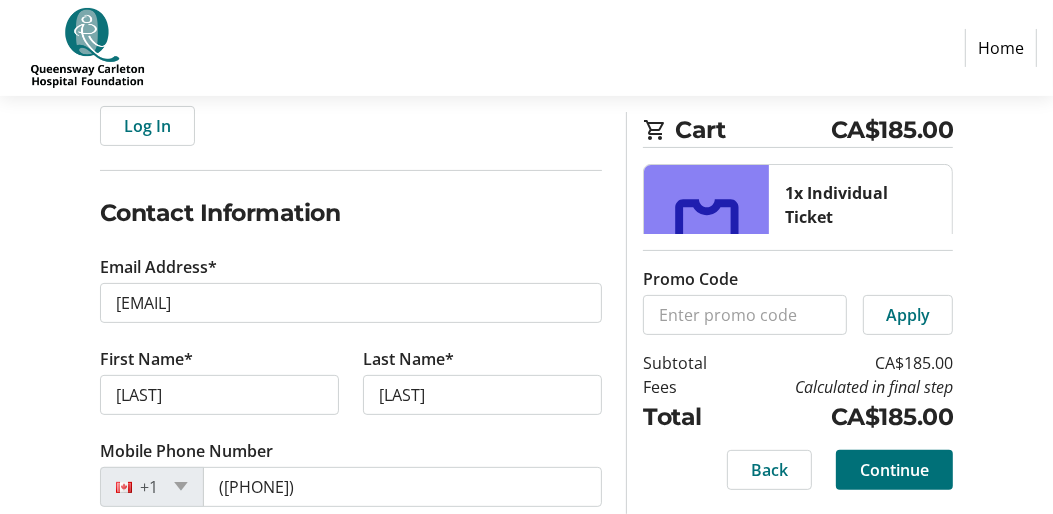click on "Last Name* Choi" 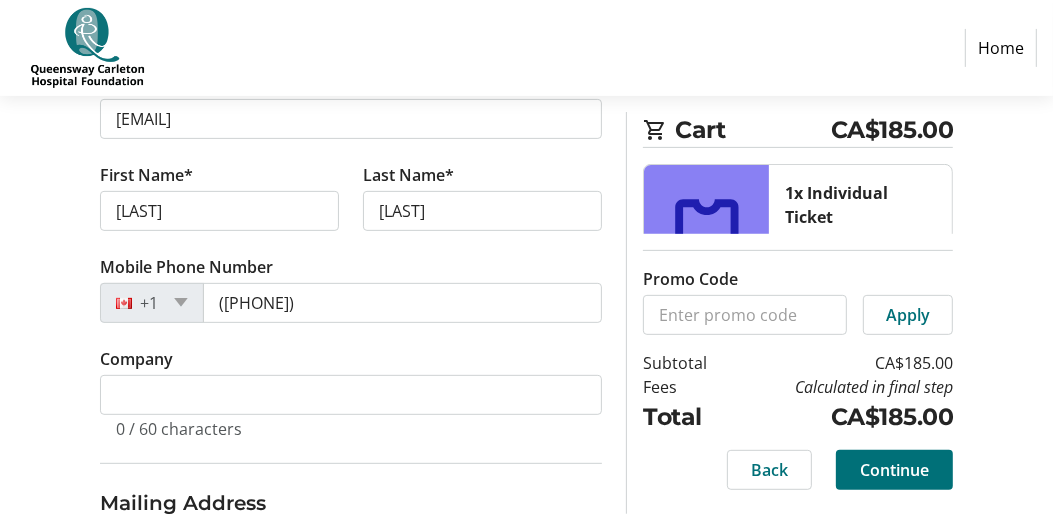 scroll, scrollTop: 471, scrollLeft: 0, axis: vertical 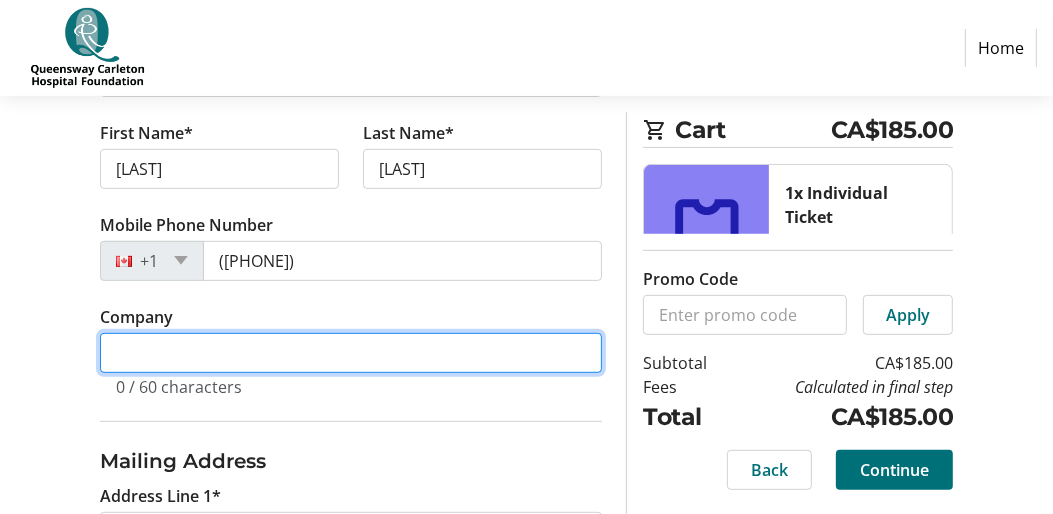 click on "Company" at bounding box center (351, 353) 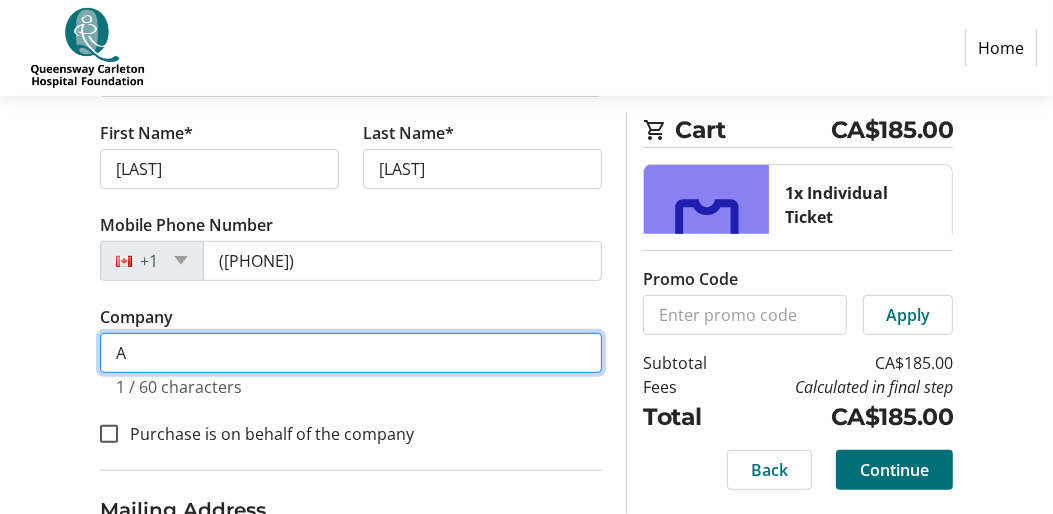 scroll, scrollTop: 521, scrollLeft: 0, axis: vertical 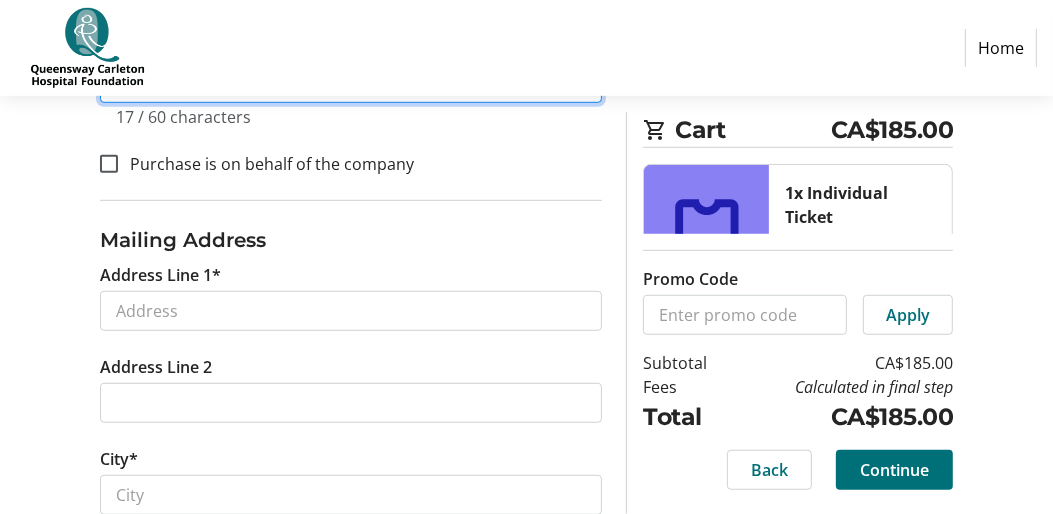 type on "Algonquin College" 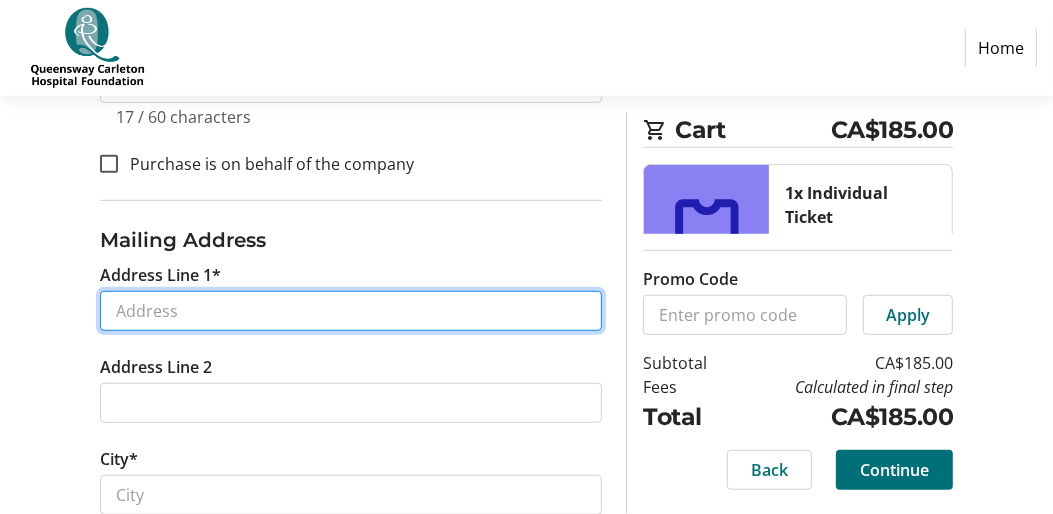 click on "Address Line 1*" at bounding box center (351, 311) 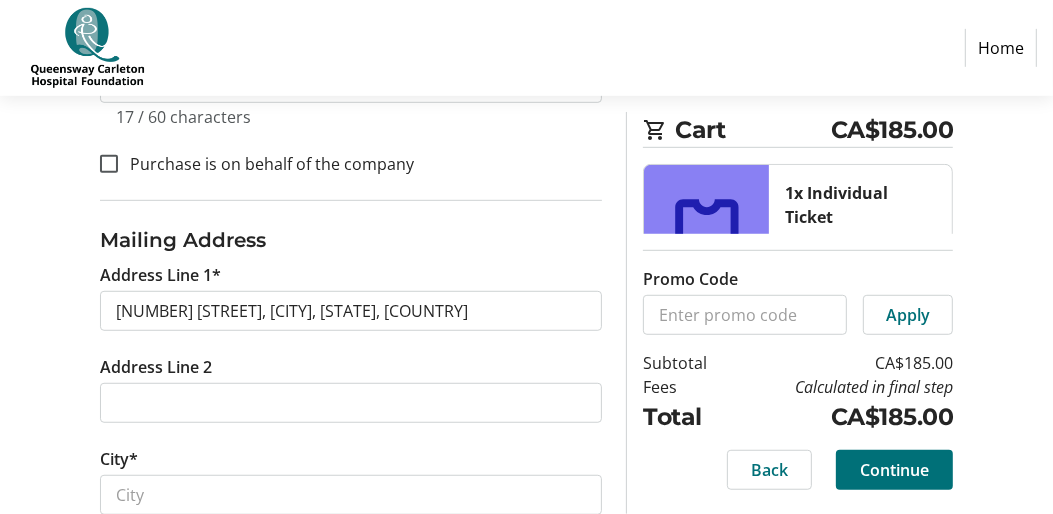 type on "1385 Woodroffe Avenue" 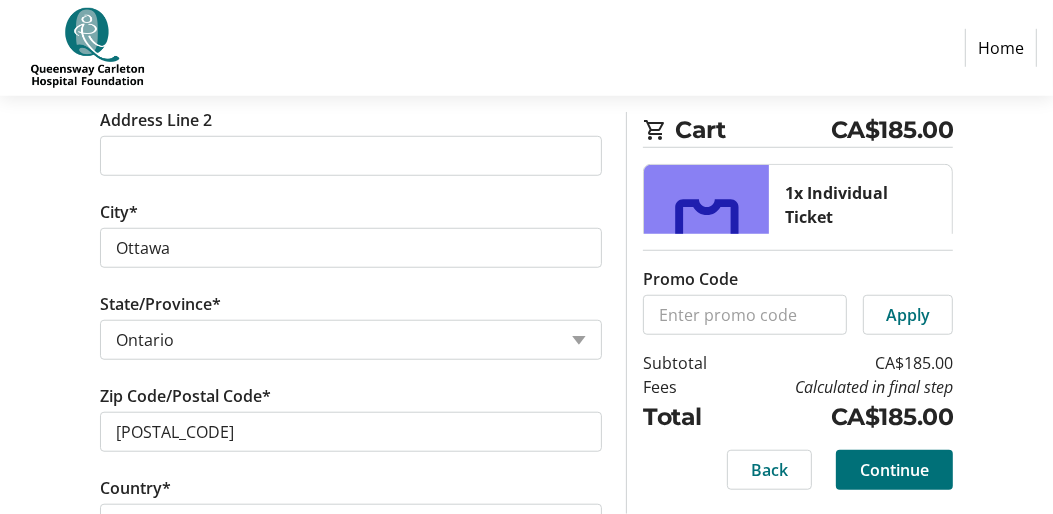 scroll, scrollTop: 1057, scrollLeft: 0, axis: vertical 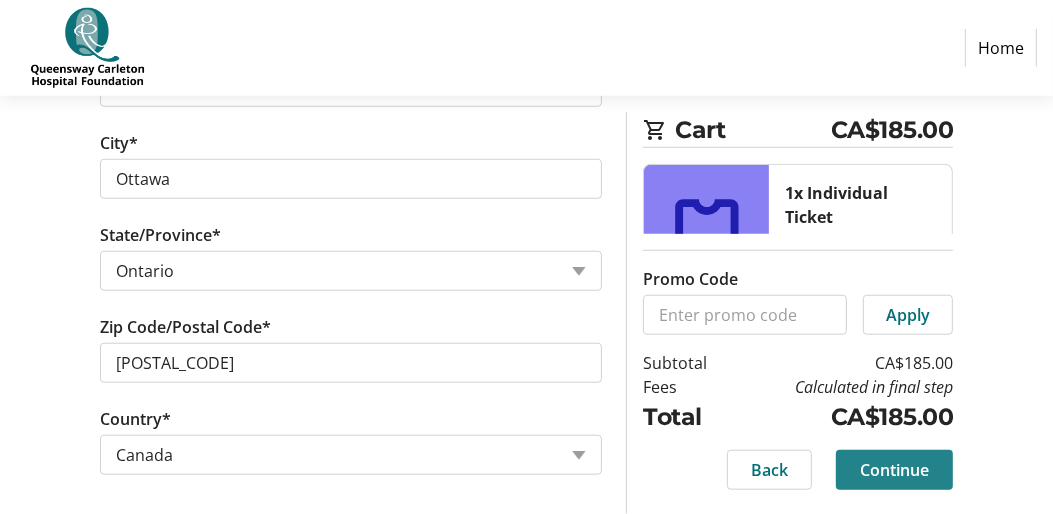 click on "Continue" 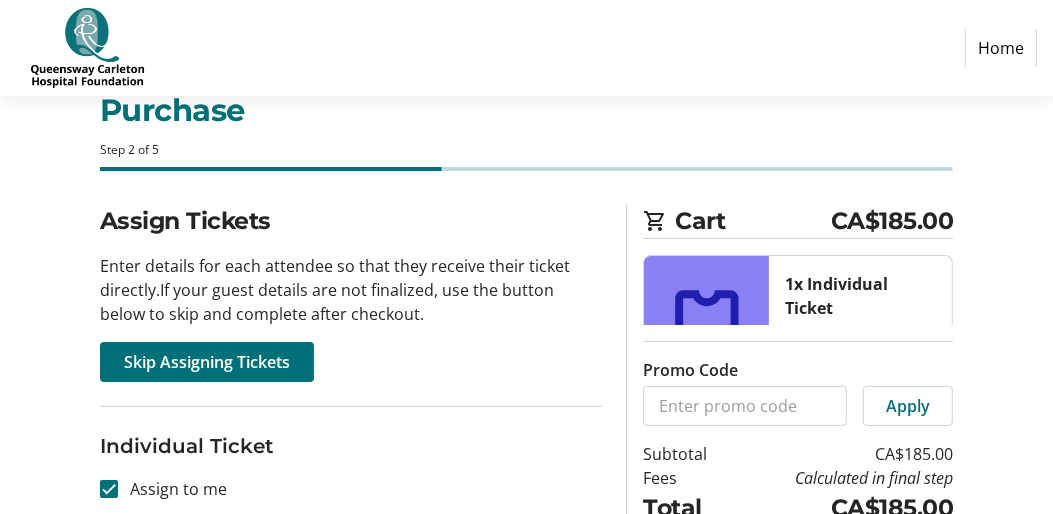 scroll, scrollTop: 0, scrollLeft: 0, axis: both 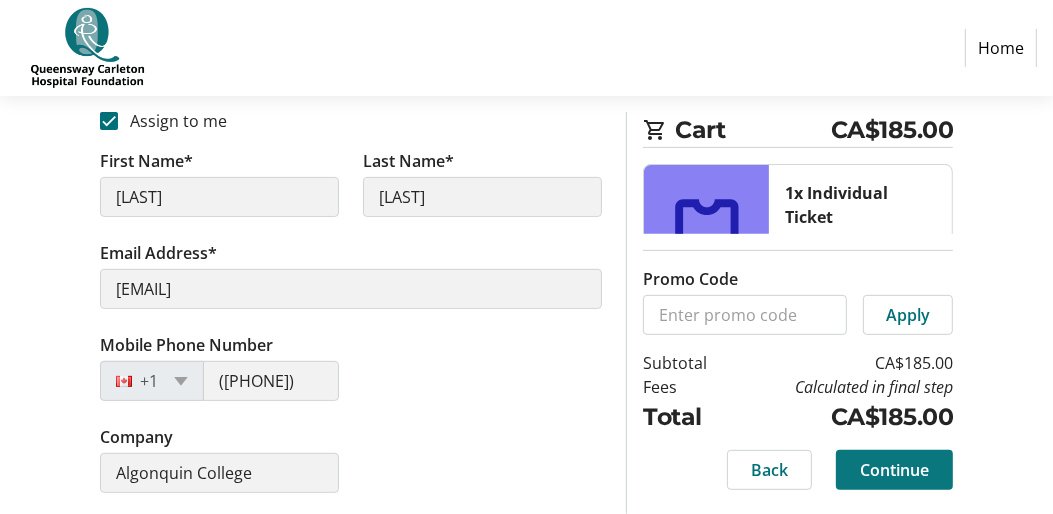 click on "Continue" 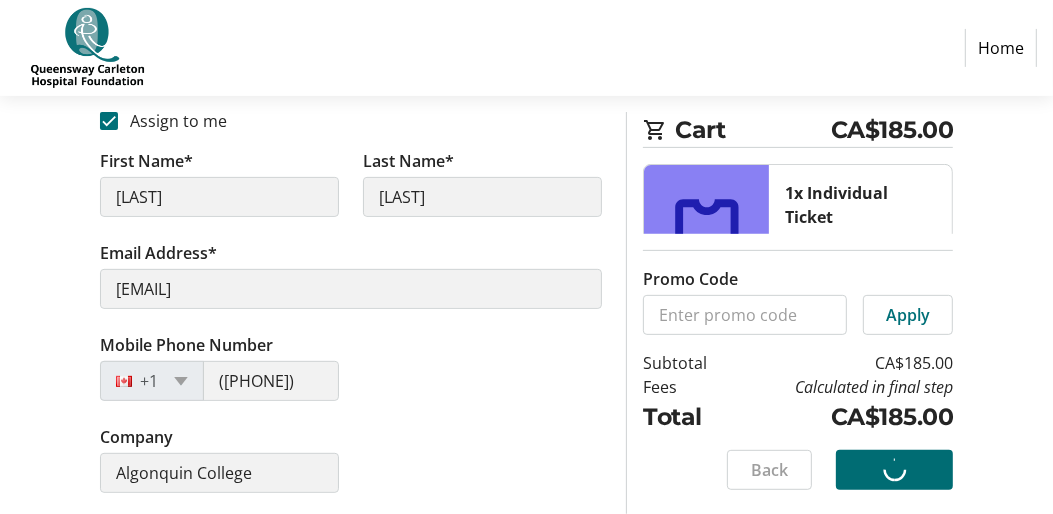 scroll, scrollTop: 143, scrollLeft: 0, axis: vertical 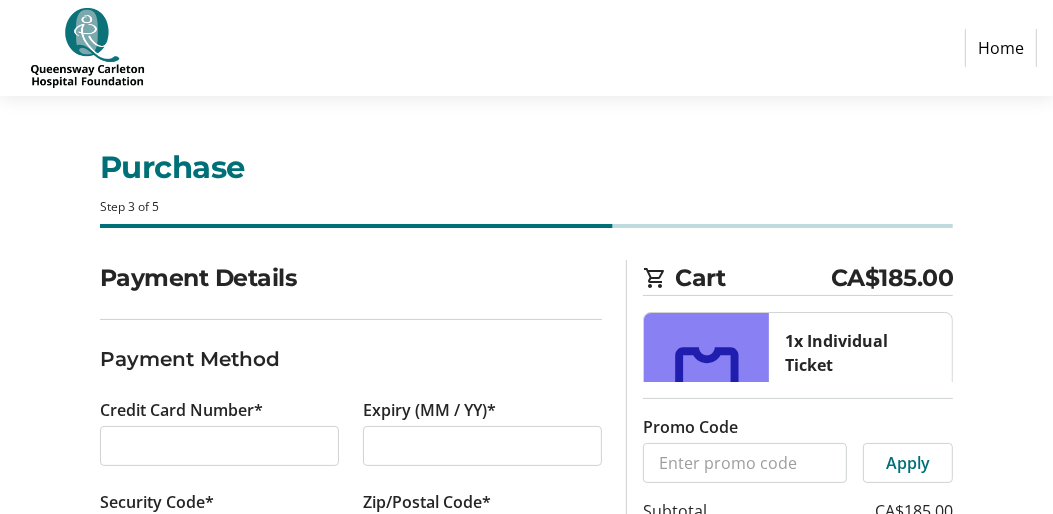 drag, startPoint x: 1055, startPoint y: 498, endPoint x: 236, endPoint y: 485, distance: 819.10315 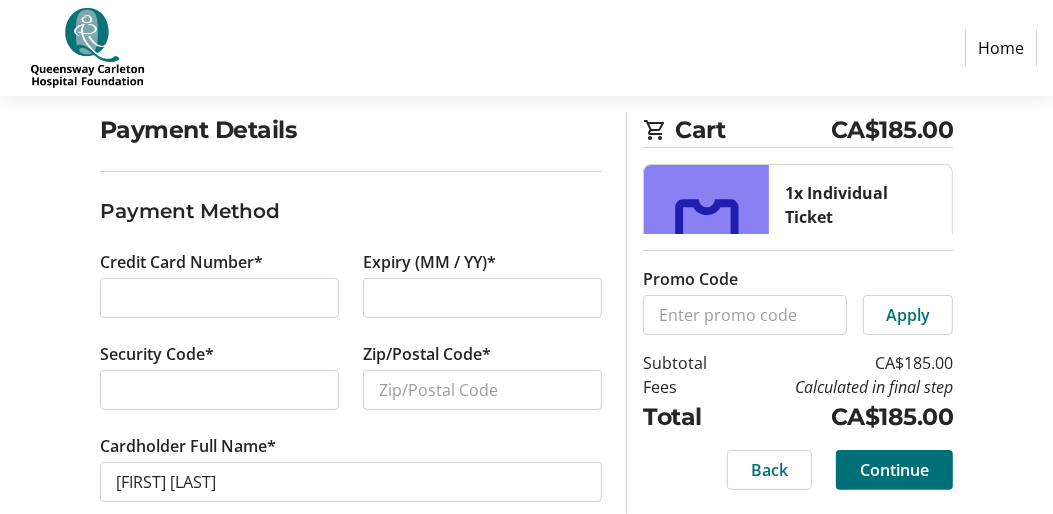scroll, scrollTop: 181, scrollLeft: 0, axis: vertical 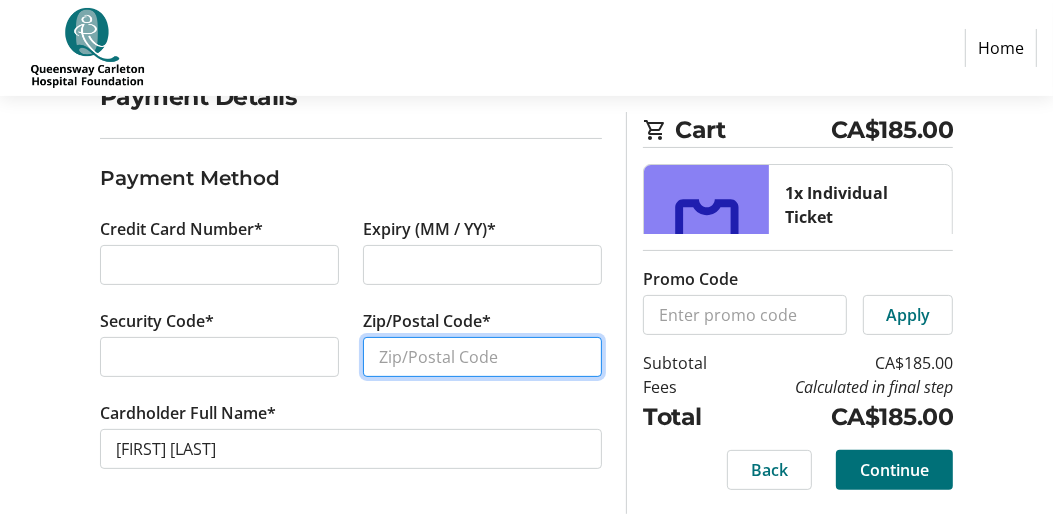 click on "Zip/Postal Code*" at bounding box center (482, 357) 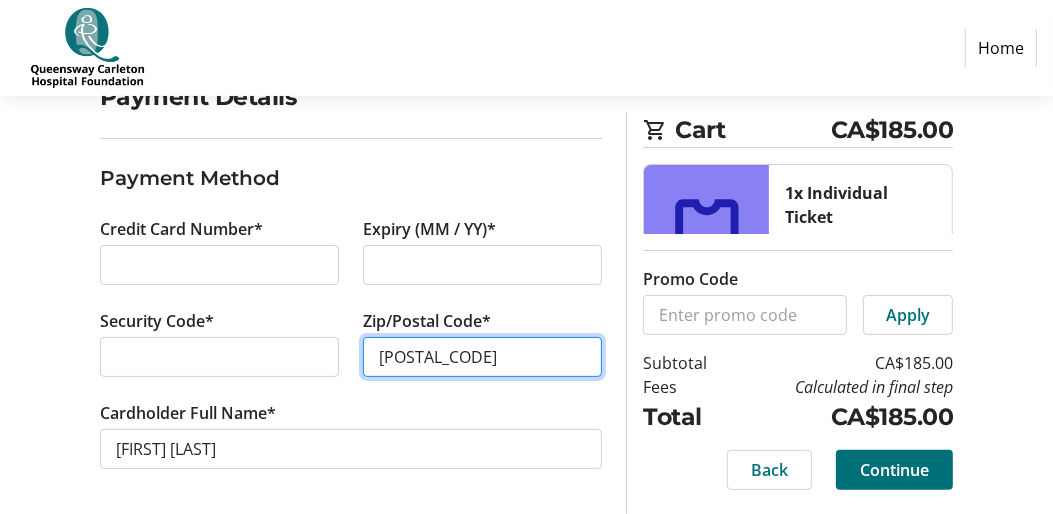 type on "K2G 1V8" 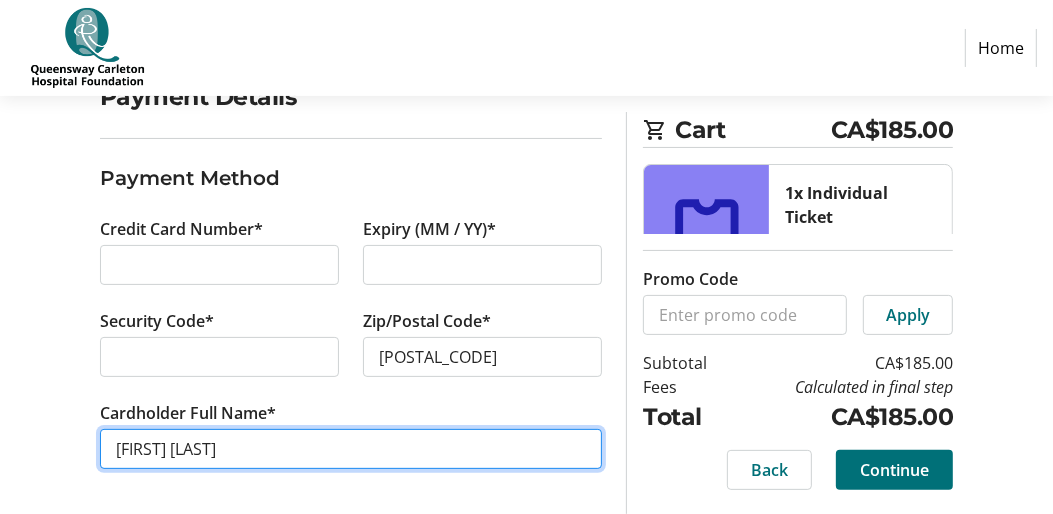 drag, startPoint x: 244, startPoint y: 447, endPoint x: 61, endPoint y: 437, distance: 183.27303 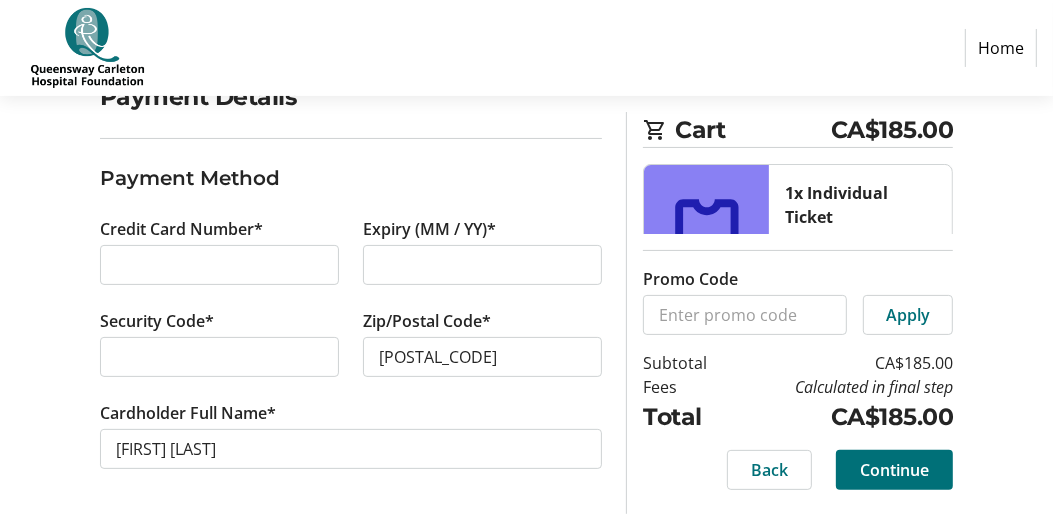 click on "Zip/Postal Code* K2G 1V8" 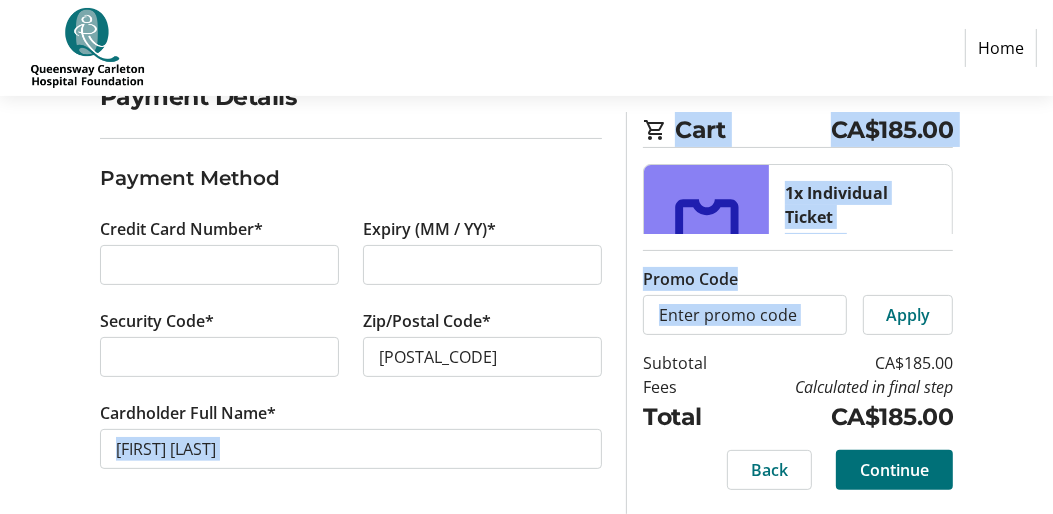 drag, startPoint x: 423, startPoint y: 419, endPoint x: 624, endPoint y: 358, distance: 210.05237 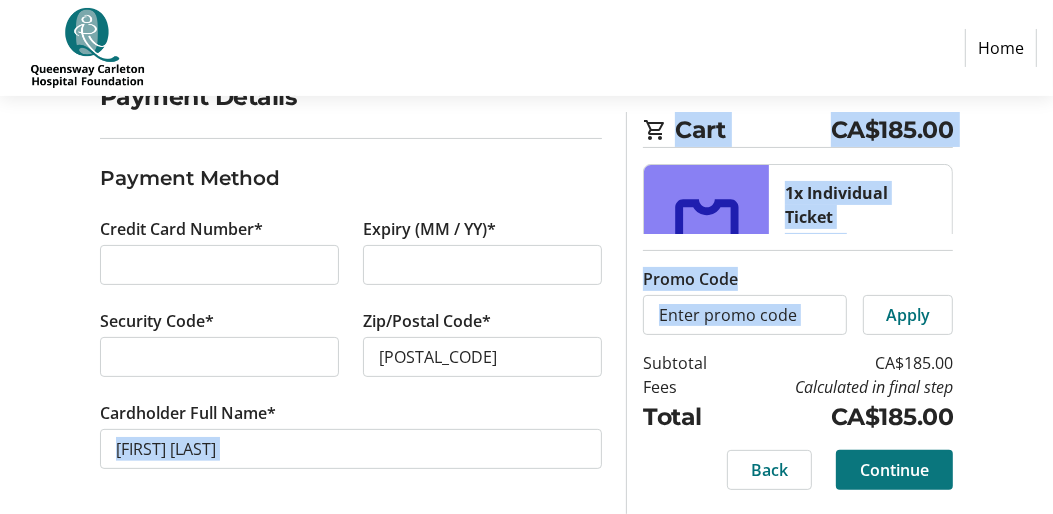 click on "Continue" 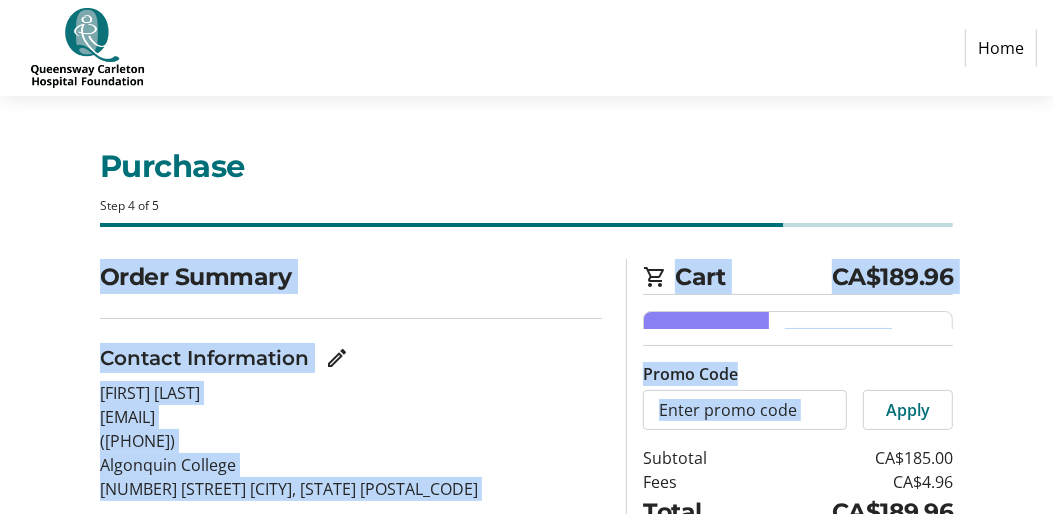 scroll, scrollTop: 0, scrollLeft: 0, axis: both 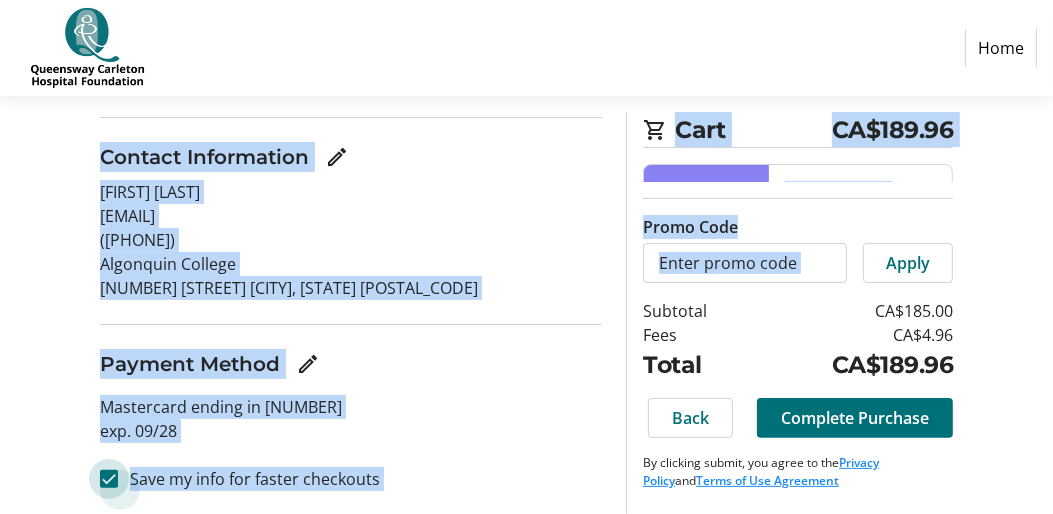 click on "Save my info for faster checkouts" at bounding box center [109, 479] 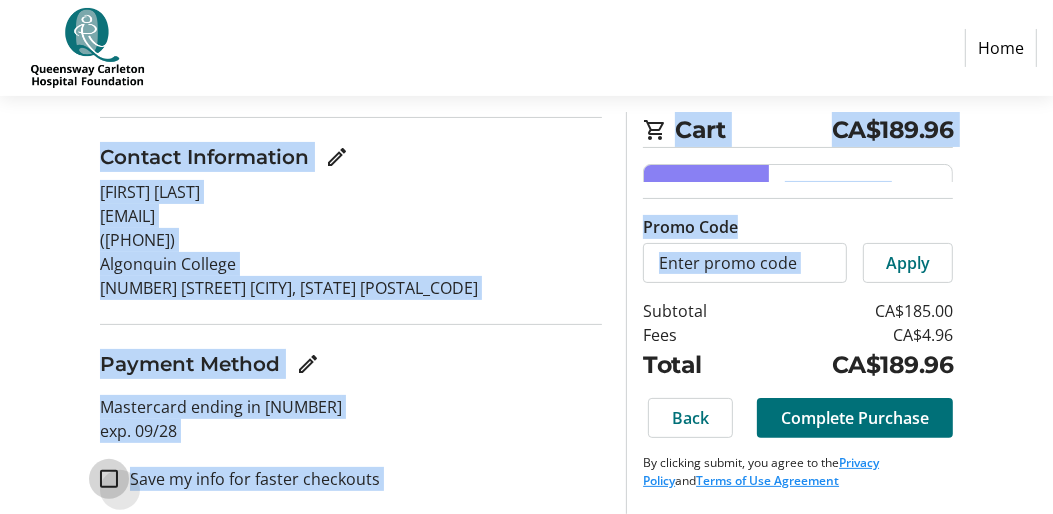 checkbox on "false" 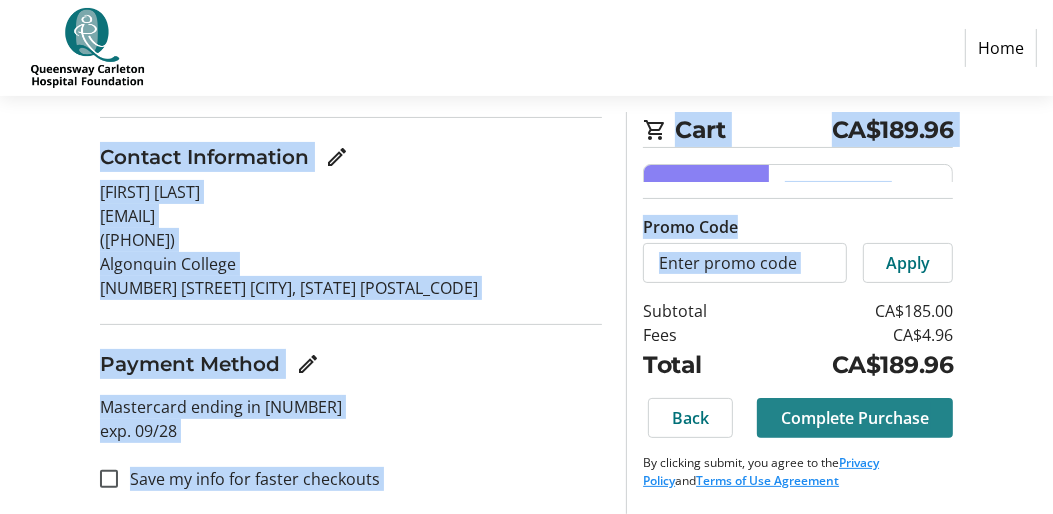 click 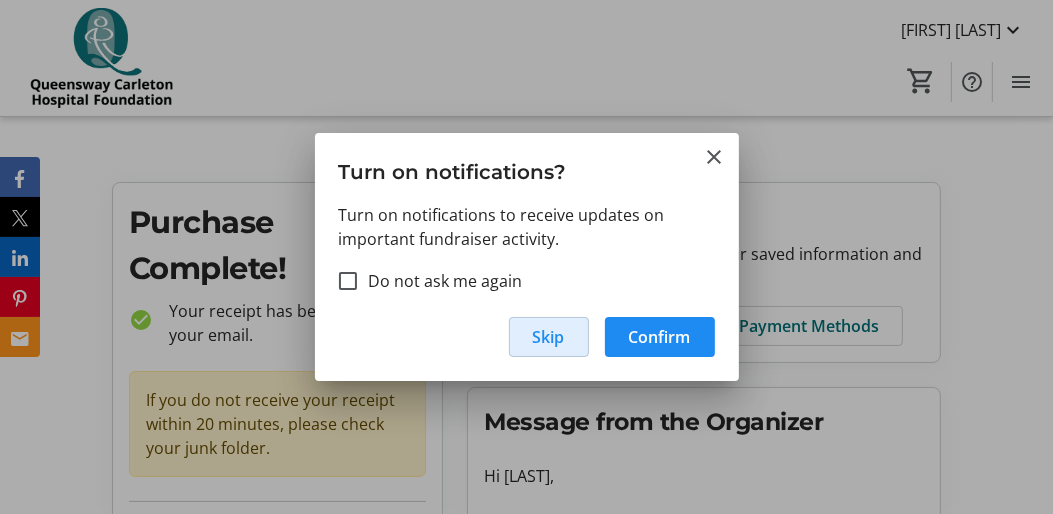 click at bounding box center [549, 337] 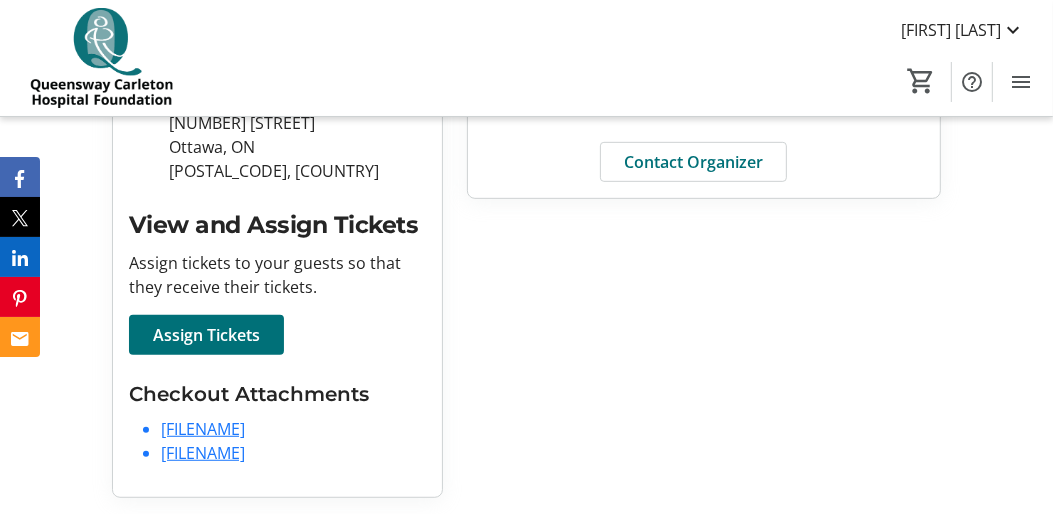 scroll, scrollTop: 728, scrollLeft: 0, axis: vertical 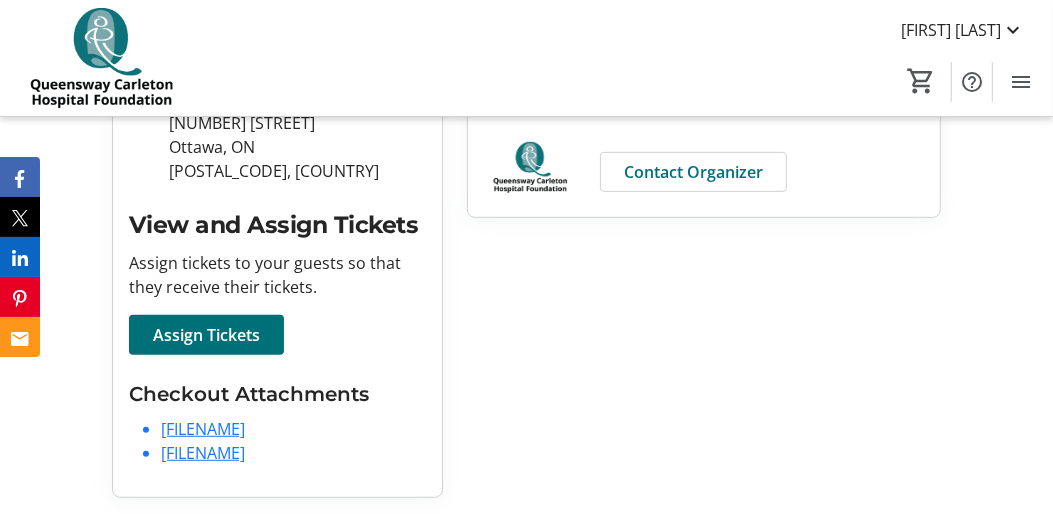 click on "KinChoi-checkoutPurchase-CELtR3YNY9w-ticket-2025-08-06T15-42-16-716Z.pdf" 